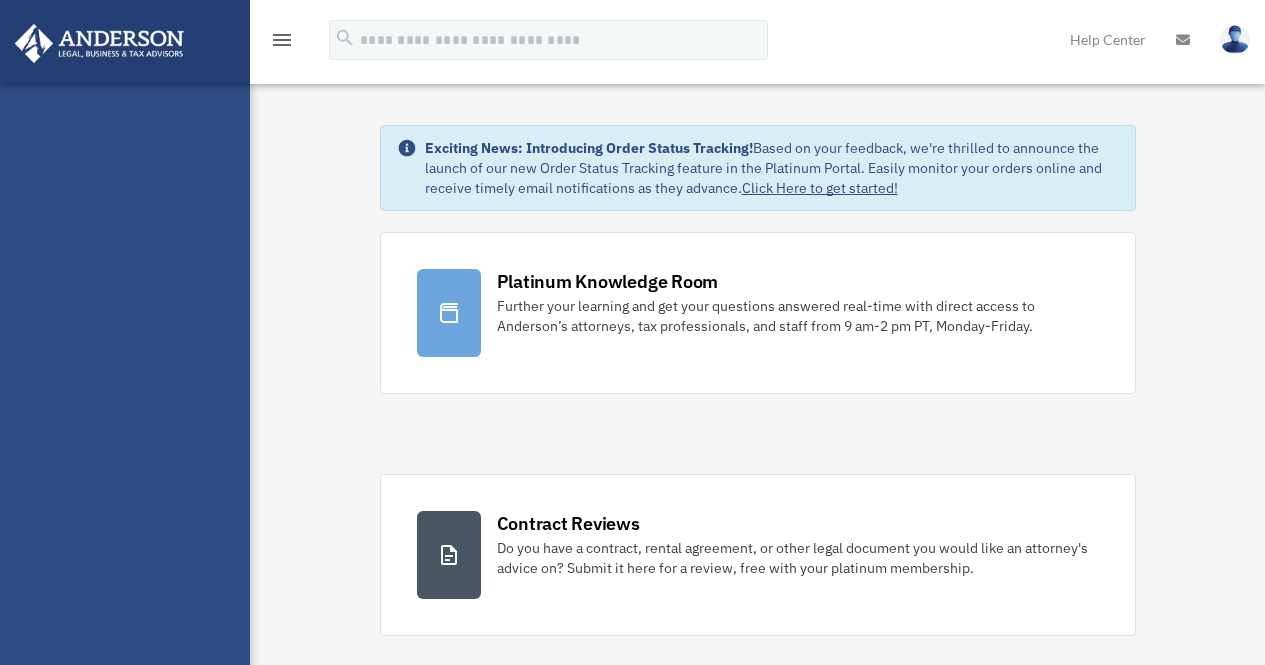 scroll, scrollTop: 0, scrollLeft: 0, axis: both 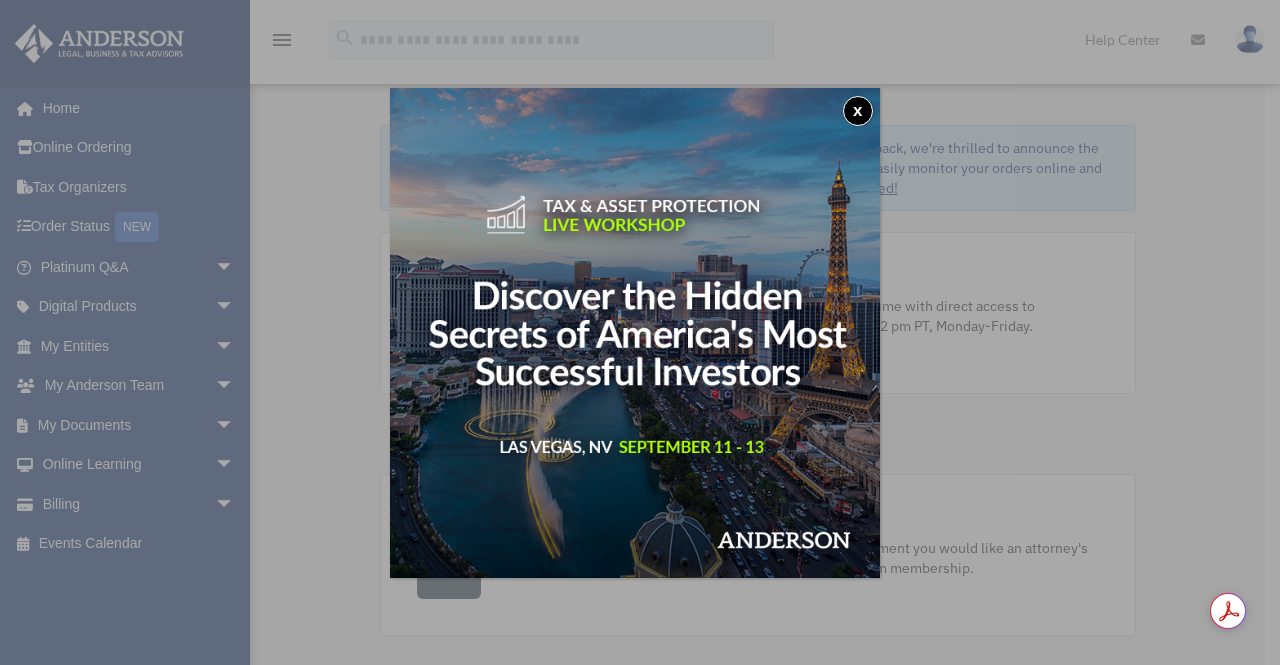 click on "x" at bounding box center [640, 332] 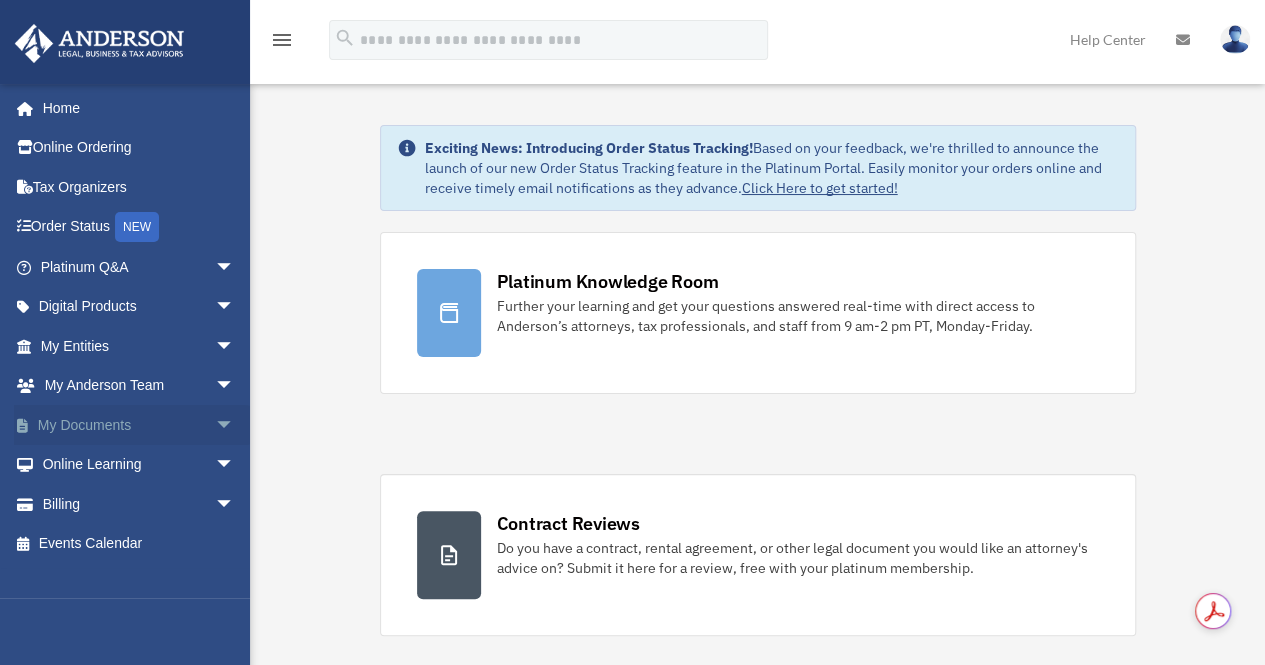 click on "My Documents arrow_drop_down" at bounding box center (139, 425) 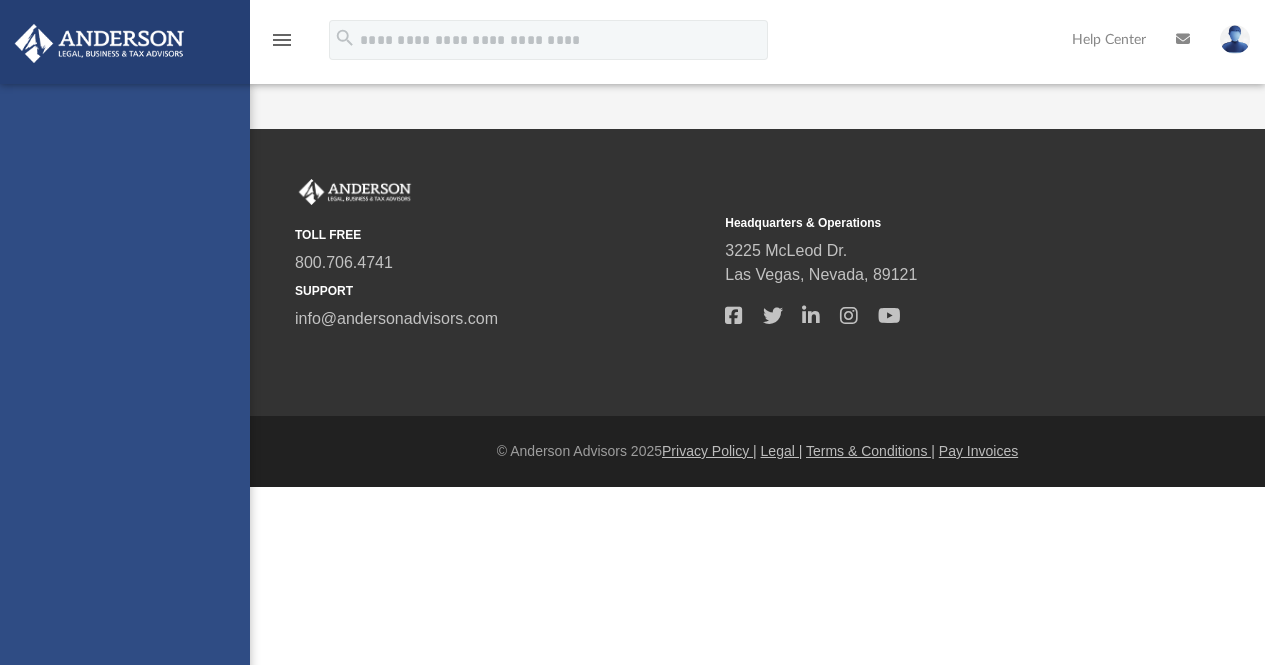 scroll, scrollTop: 0, scrollLeft: 0, axis: both 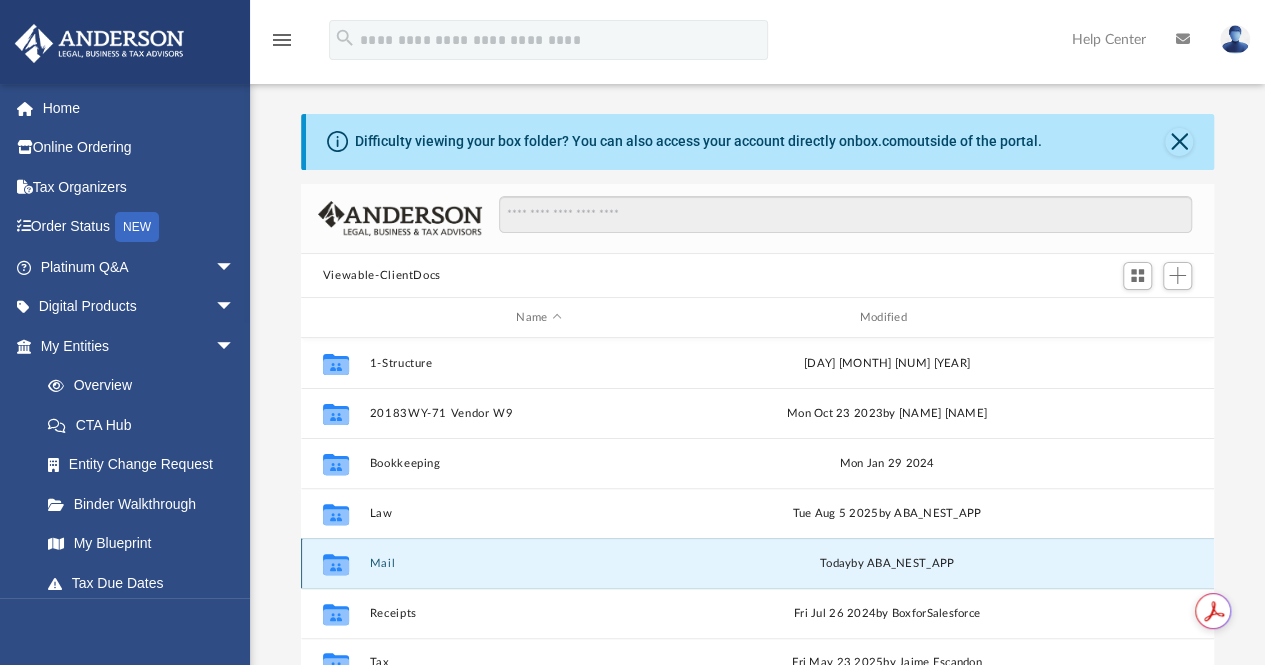 click on "Mail" at bounding box center [538, 563] 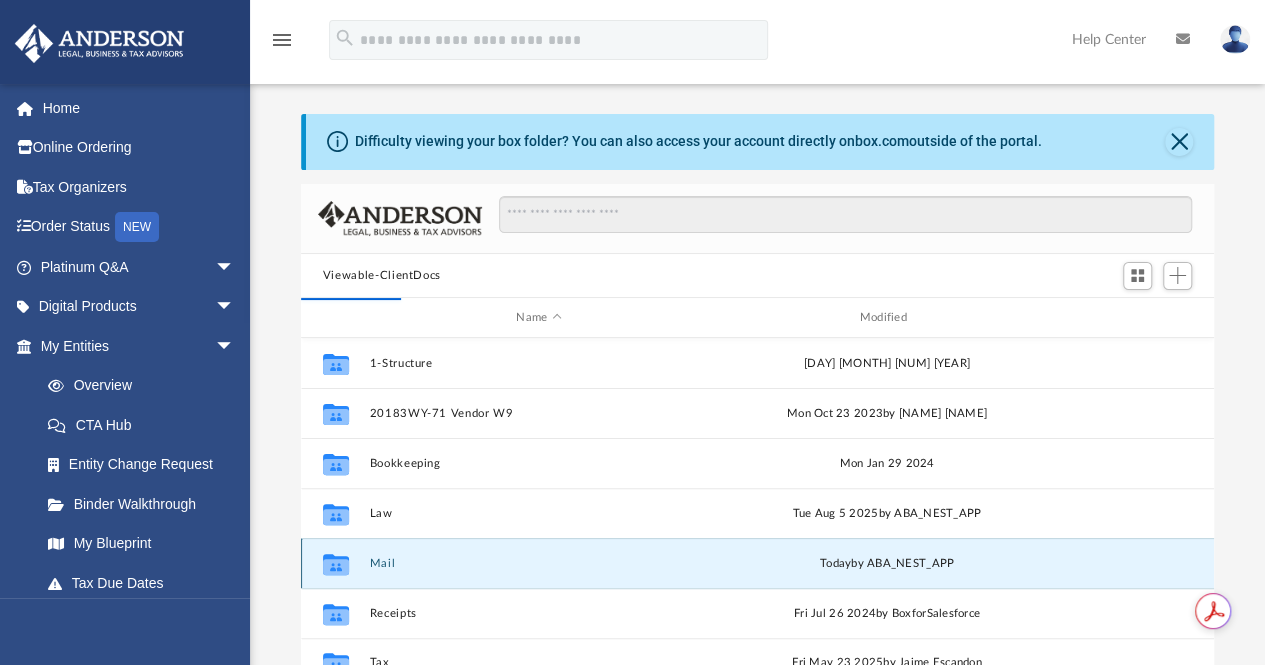 click on "Mail" at bounding box center [538, 563] 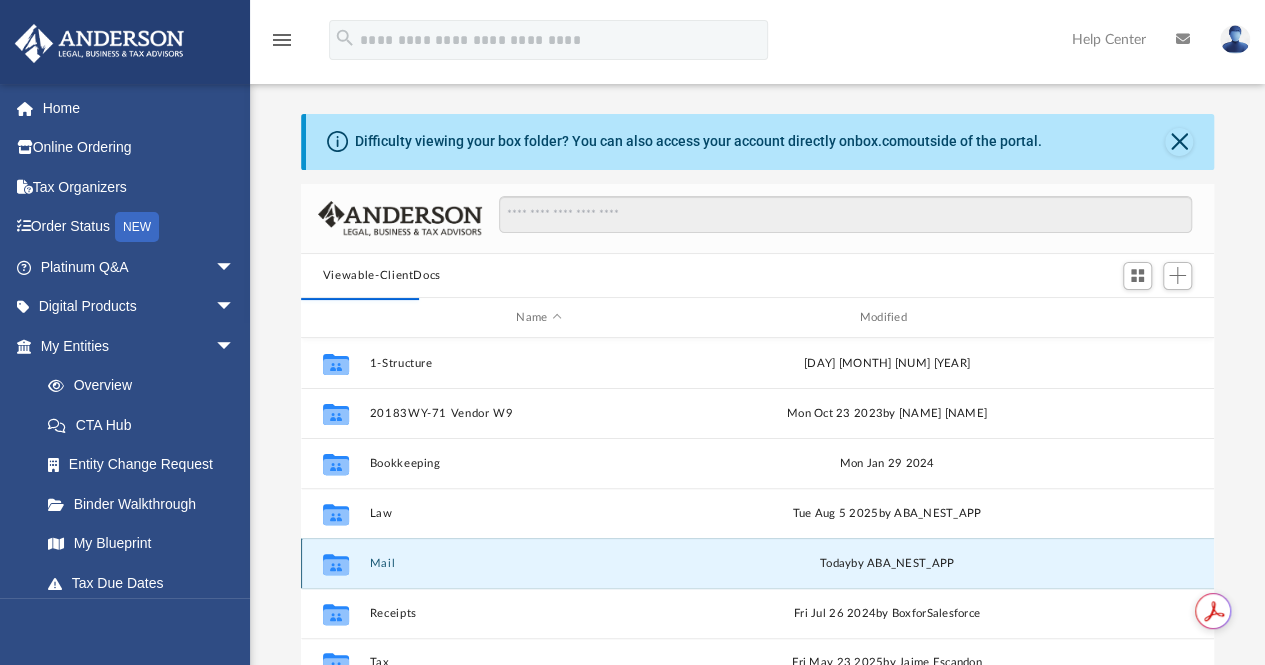 click on "Mail" at bounding box center [538, 563] 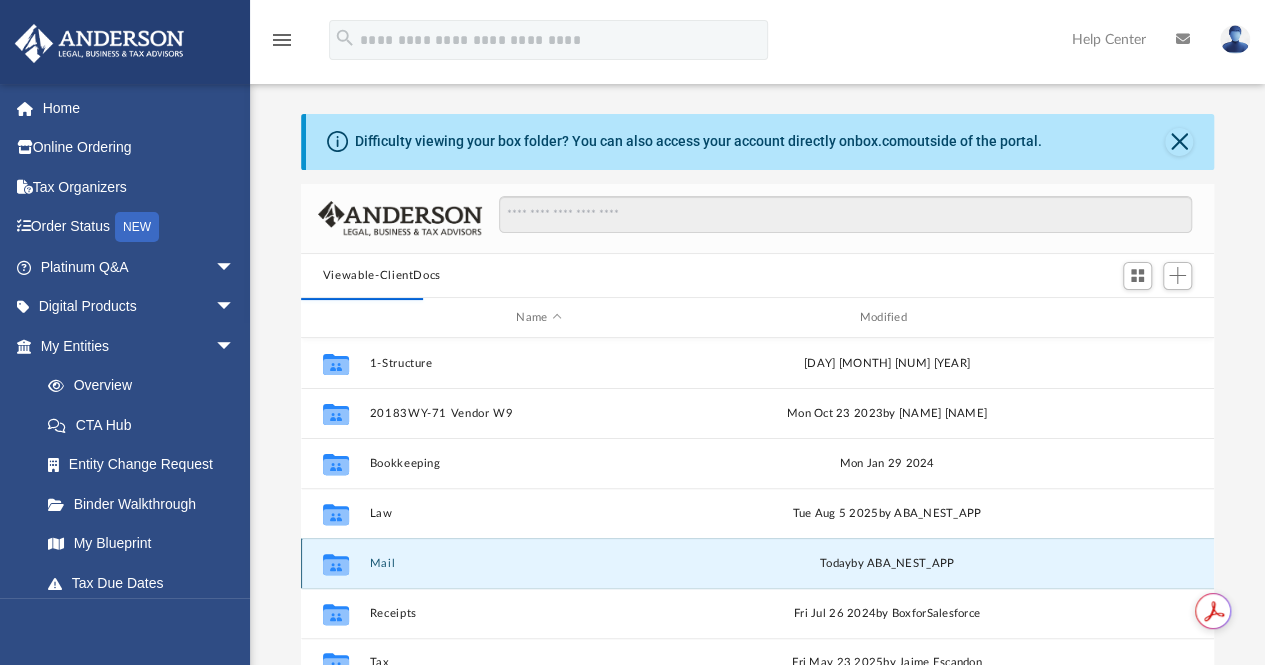 click on "Mail" at bounding box center [538, 563] 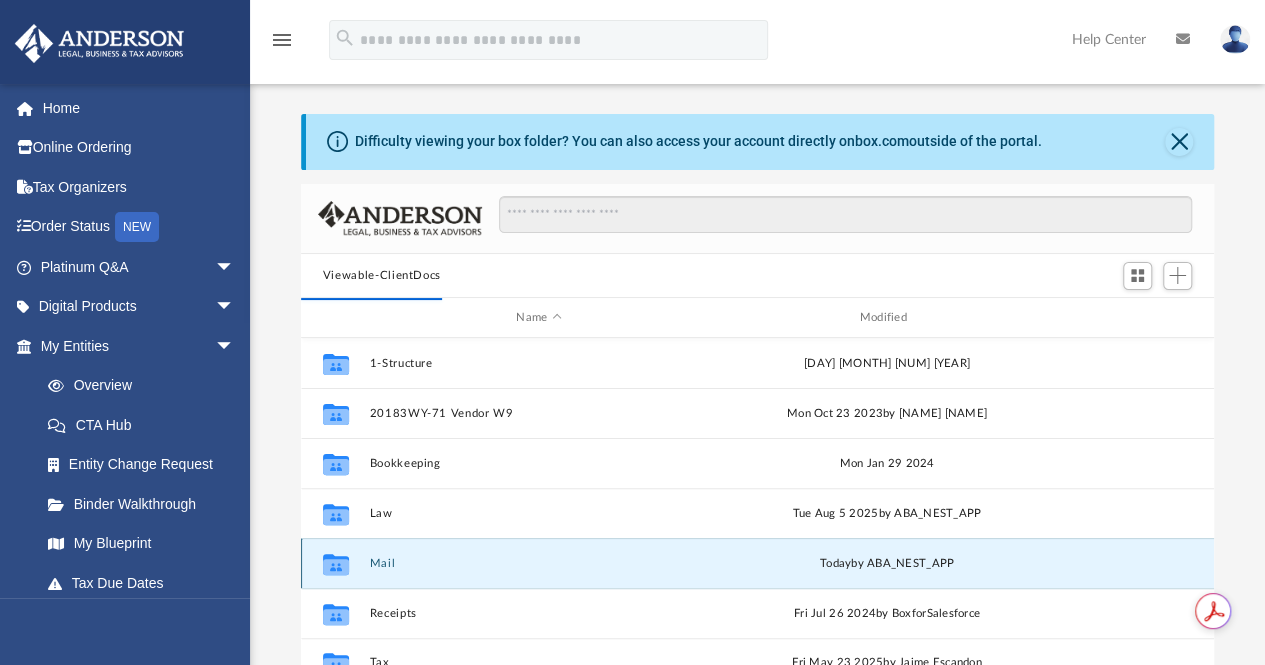 click 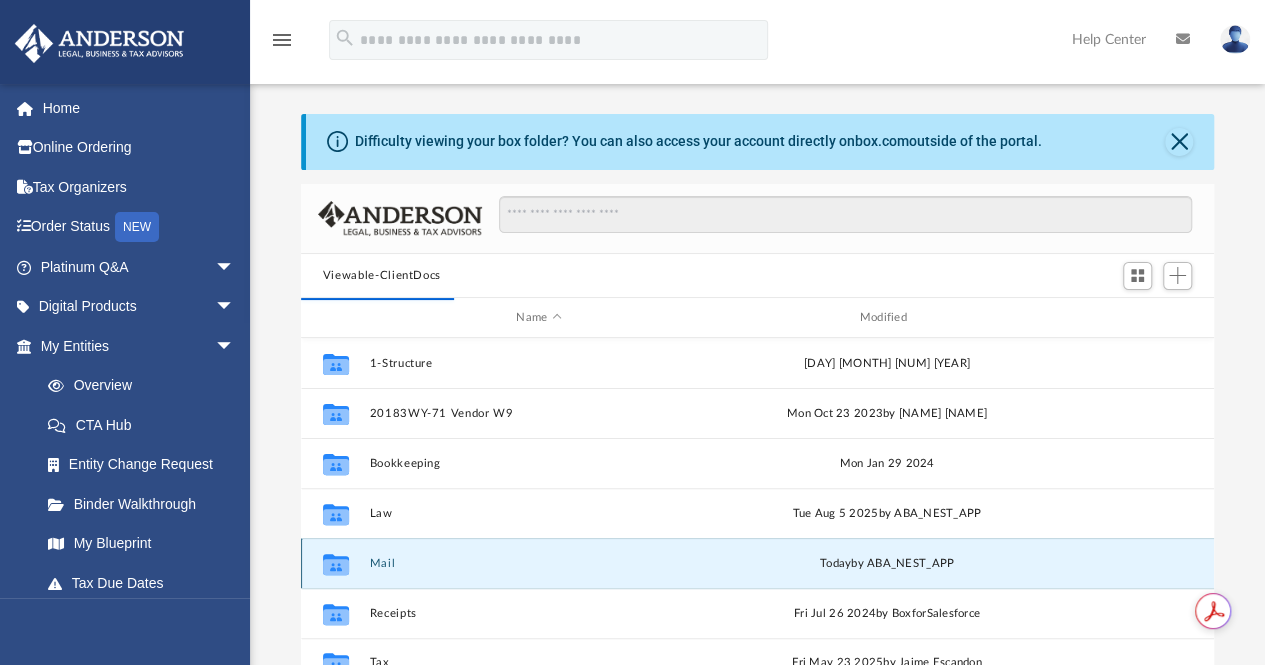 click on "Mail" at bounding box center (538, 563) 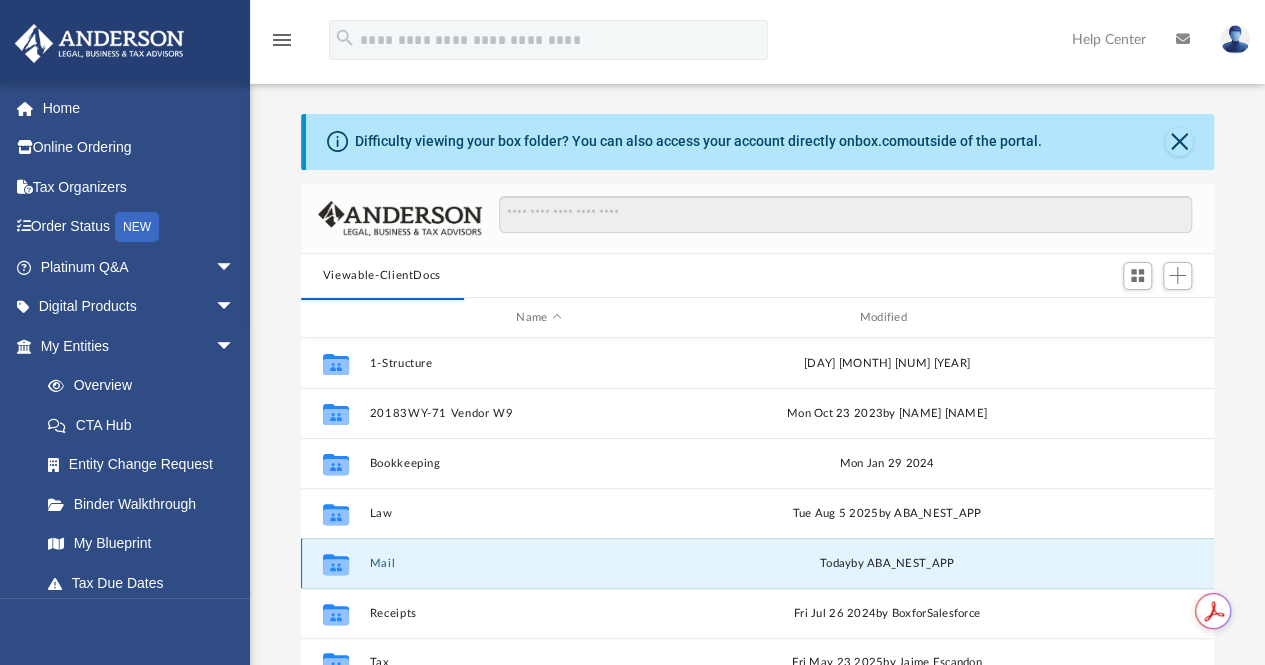 click on "Mail" at bounding box center [538, 563] 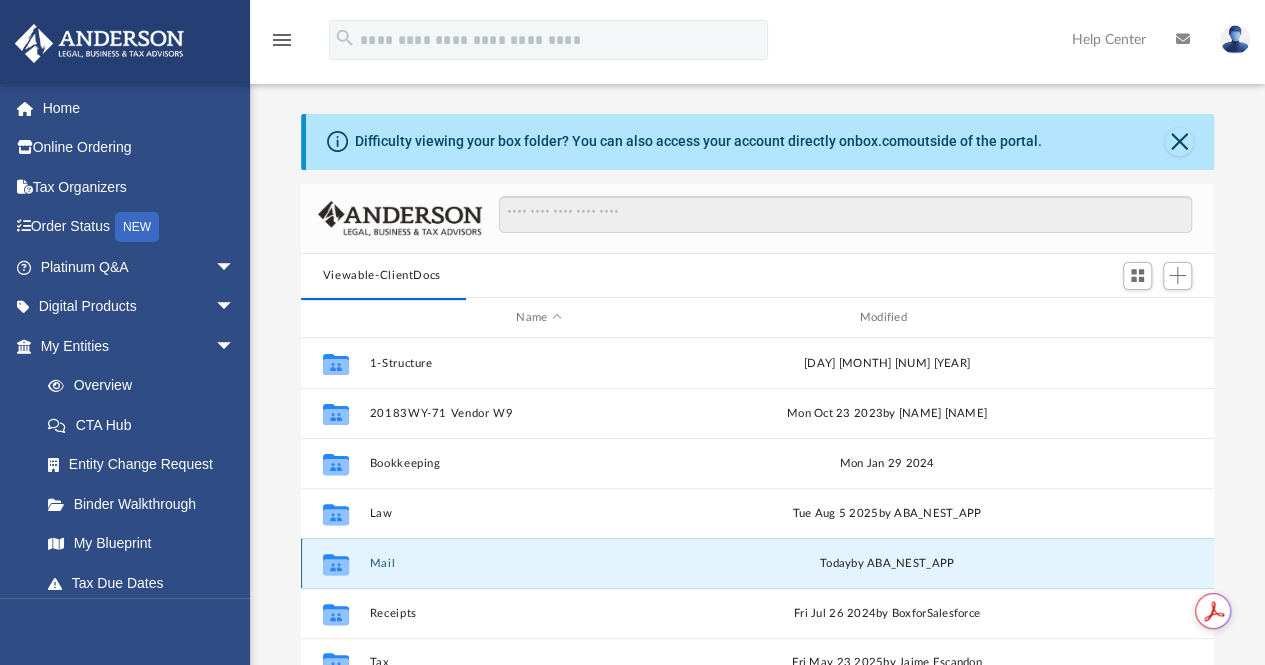 click on "Mail" at bounding box center [538, 563] 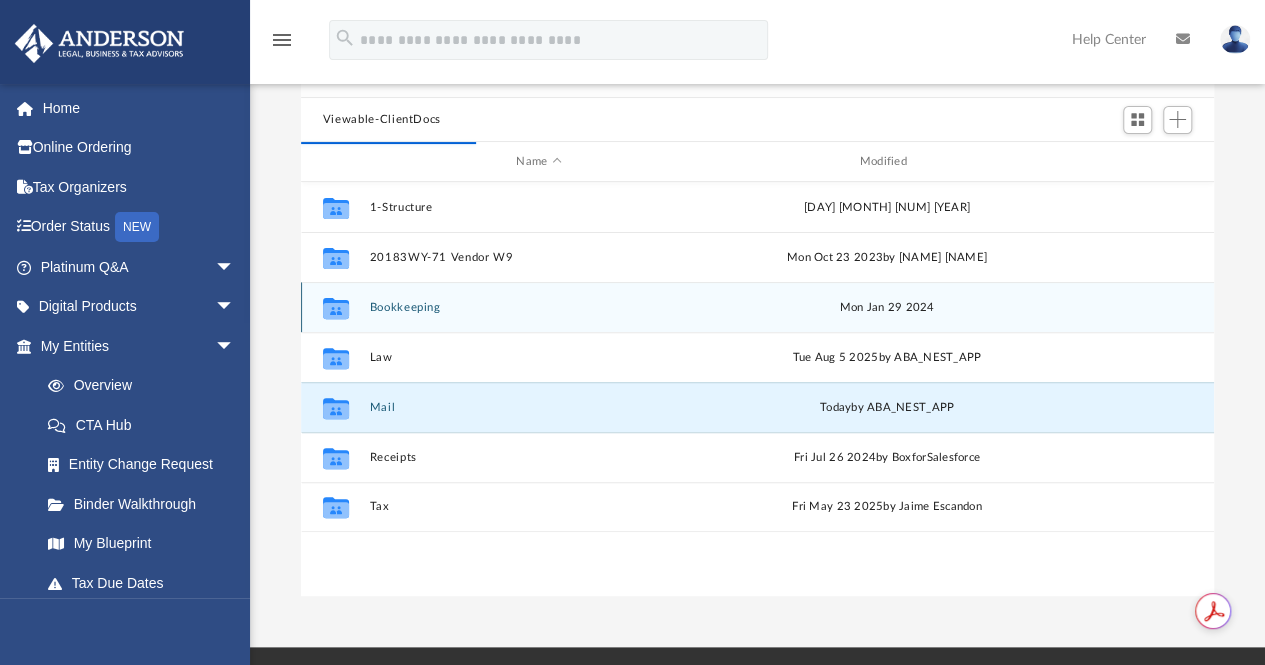 scroll, scrollTop: 168, scrollLeft: 0, axis: vertical 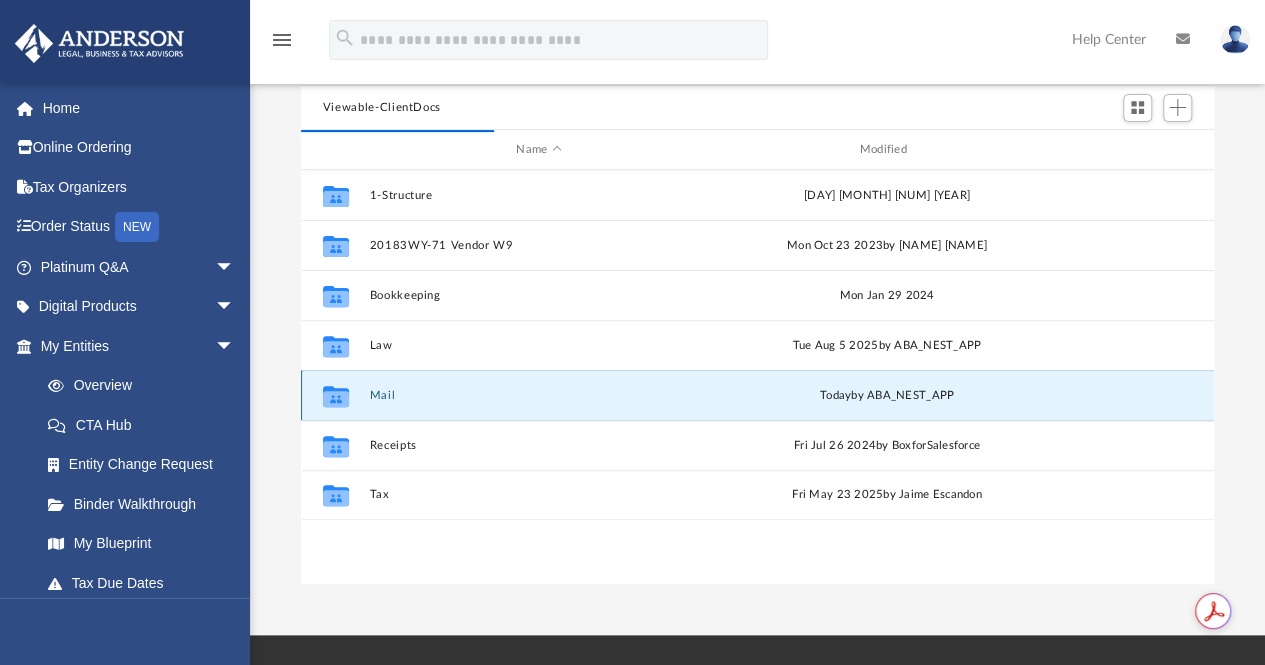 click on "Mail" at bounding box center [538, 395] 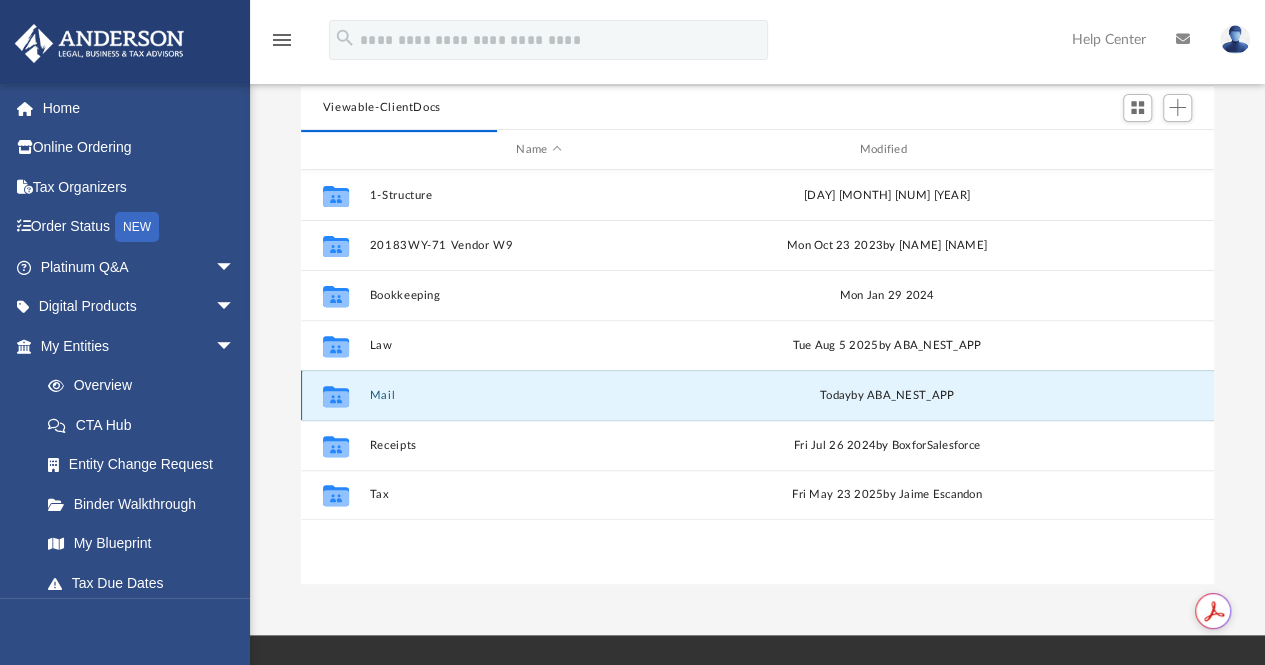 click on "Mail" at bounding box center [538, 395] 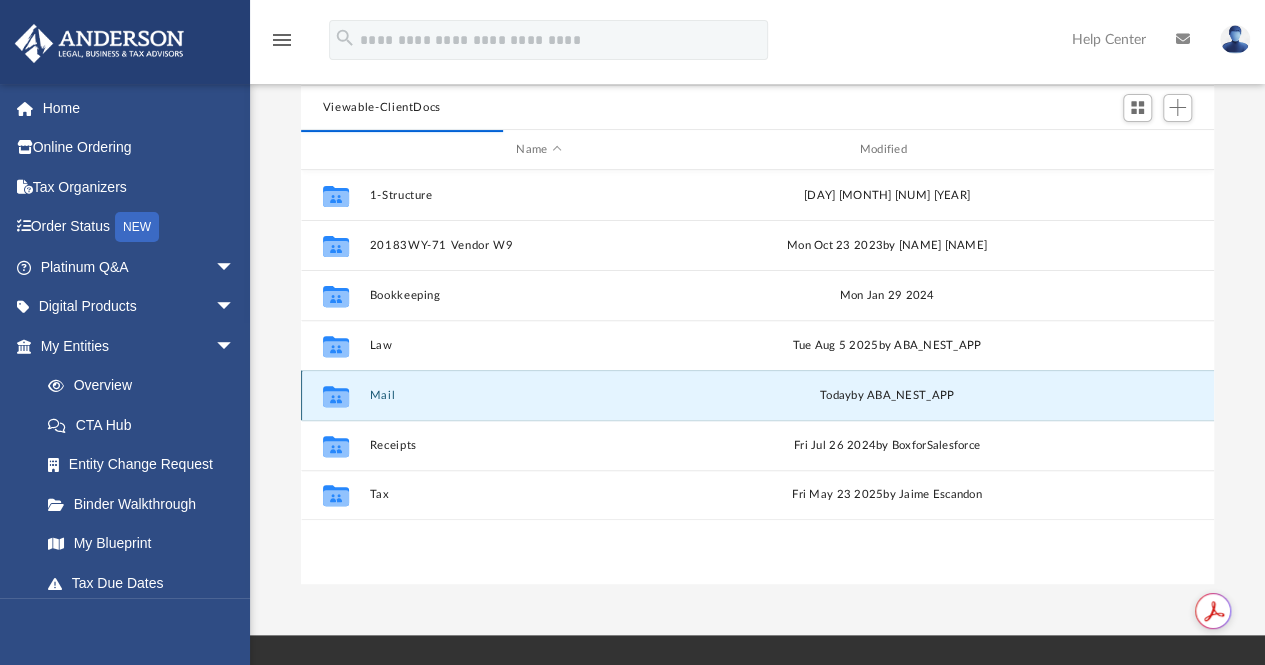 click on "Mail" at bounding box center [538, 395] 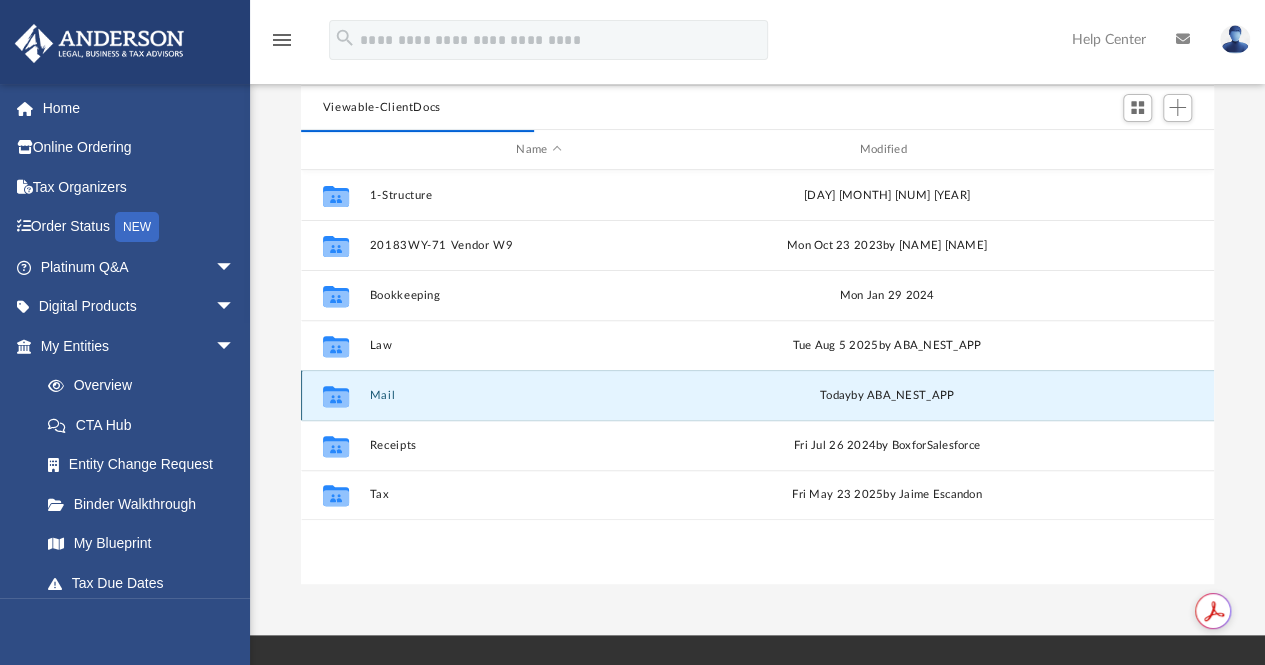 click on "Mail" at bounding box center [538, 395] 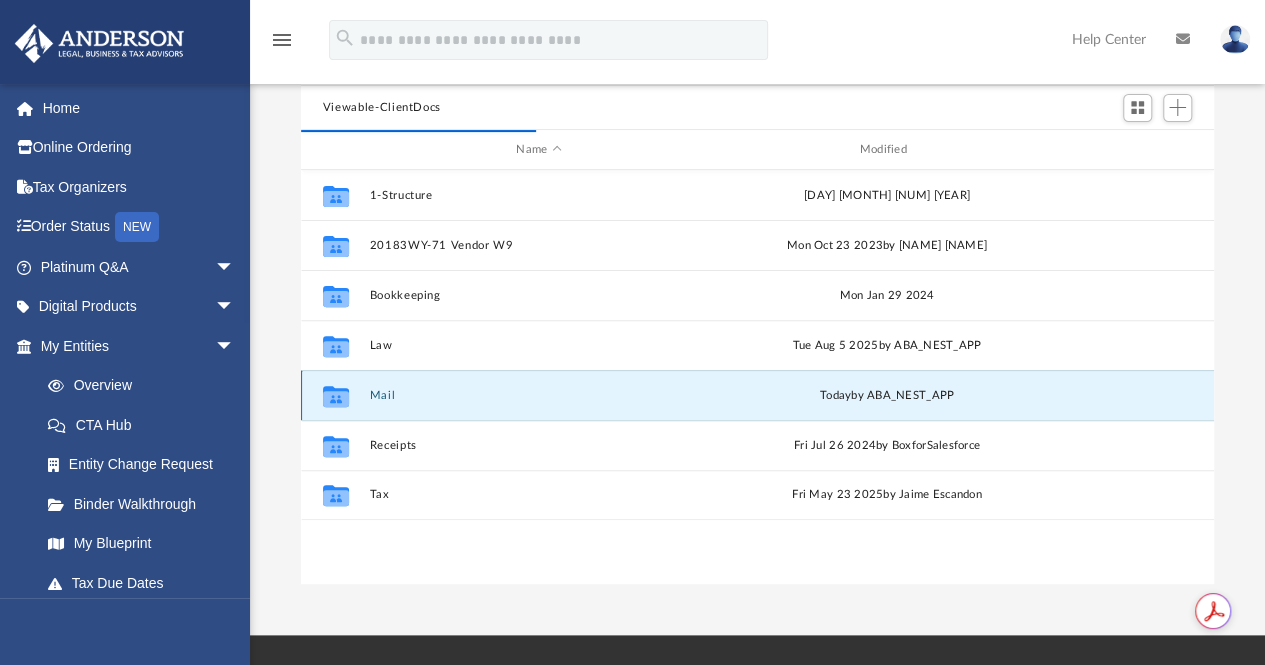 click on "Mail" at bounding box center [538, 395] 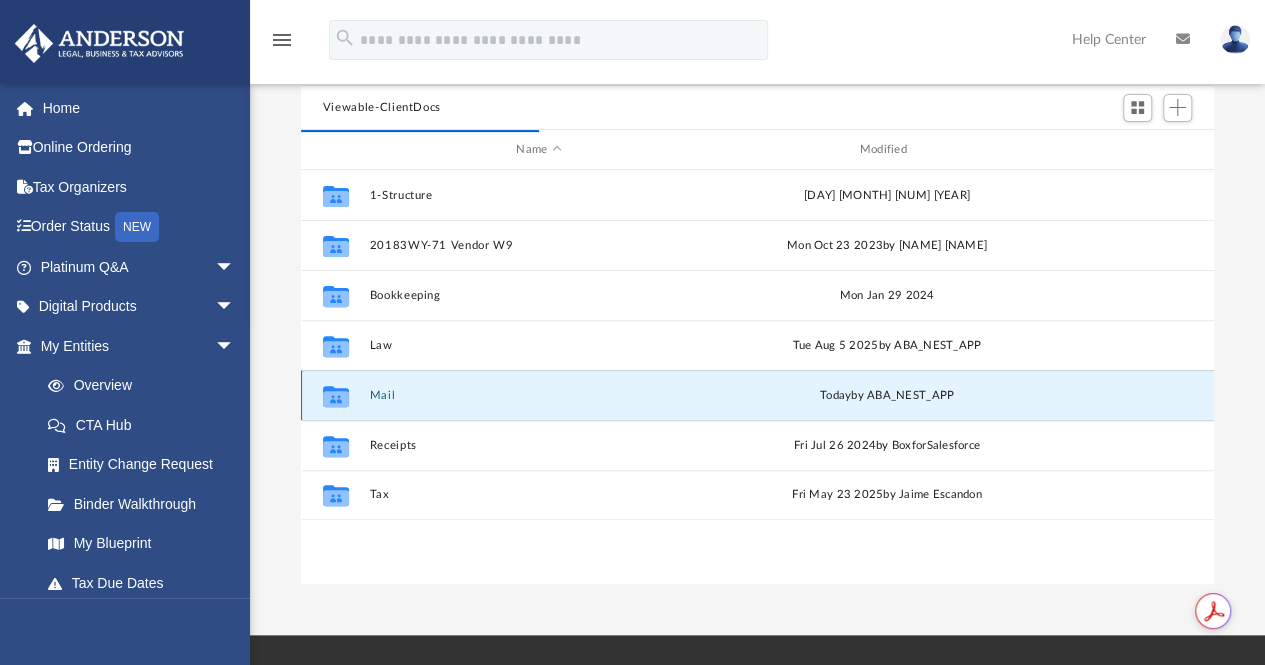 click on "Mail" at bounding box center [538, 395] 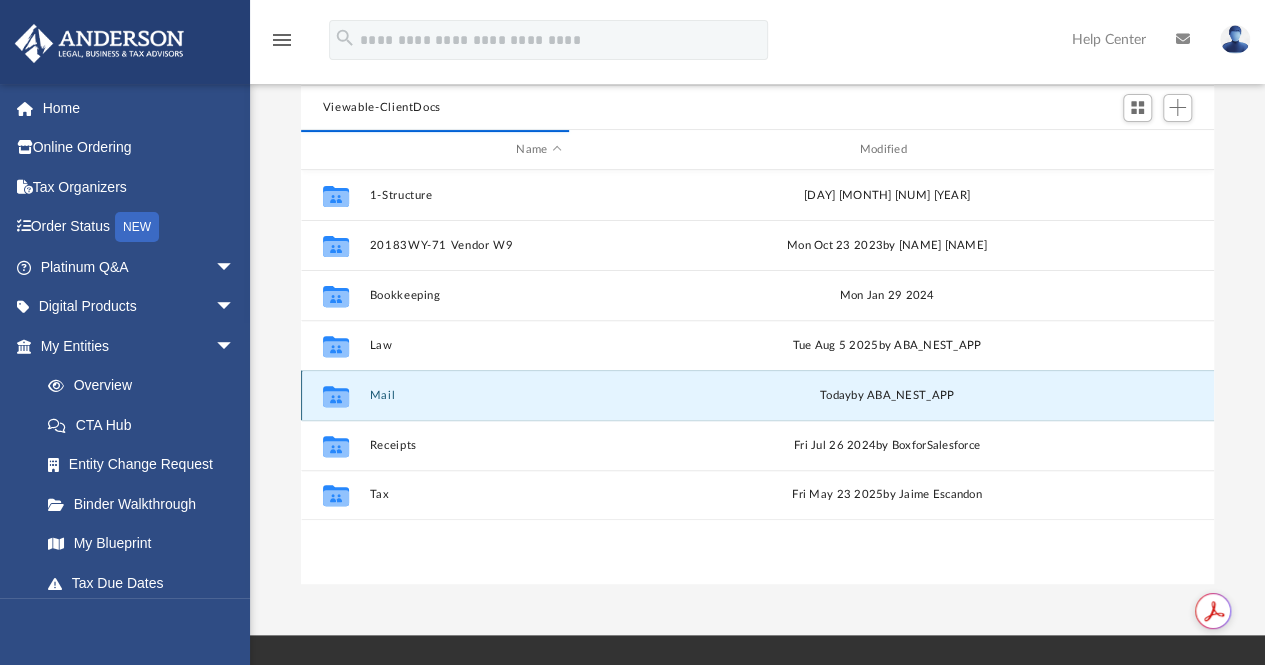 click on "Mail" at bounding box center [538, 395] 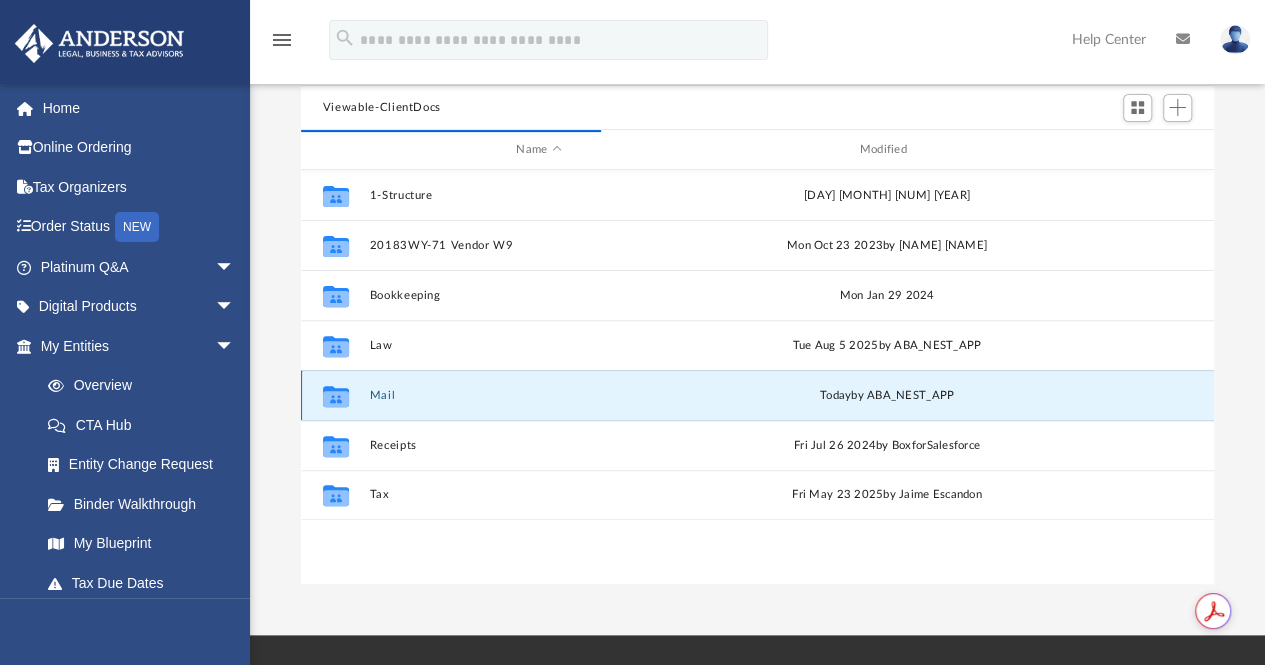 click on "Mail" at bounding box center (538, 395) 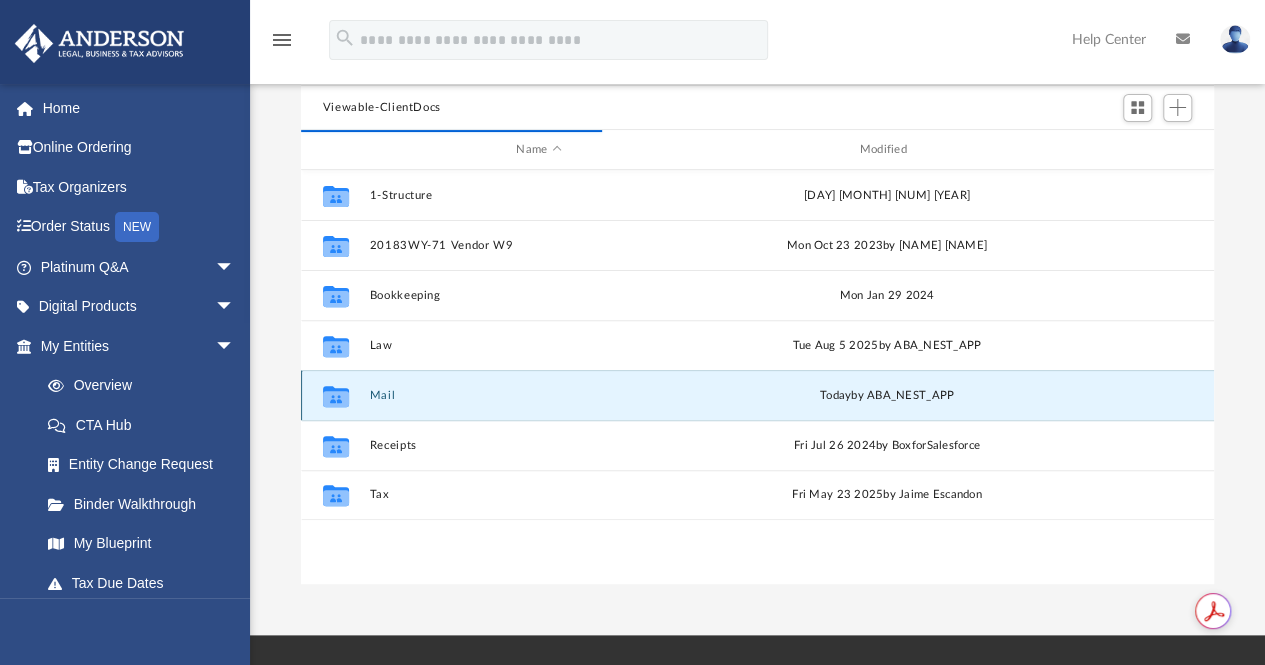 click on "Mail" at bounding box center [538, 395] 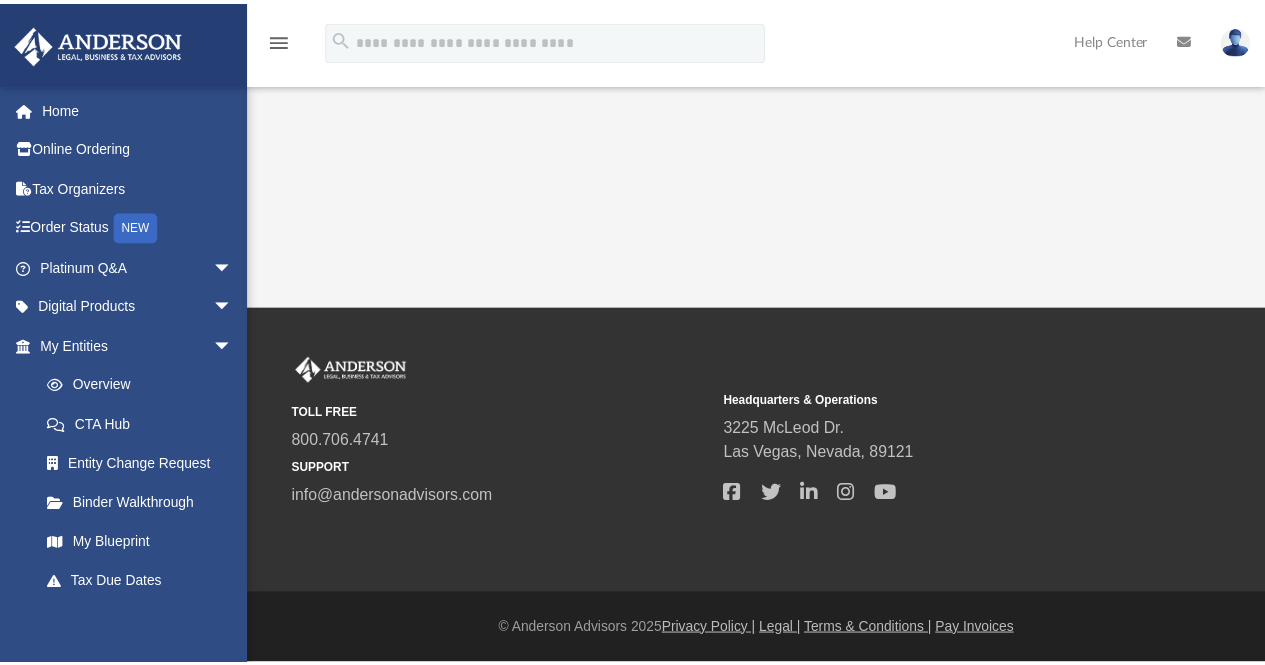 scroll, scrollTop: 79, scrollLeft: 0, axis: vertical 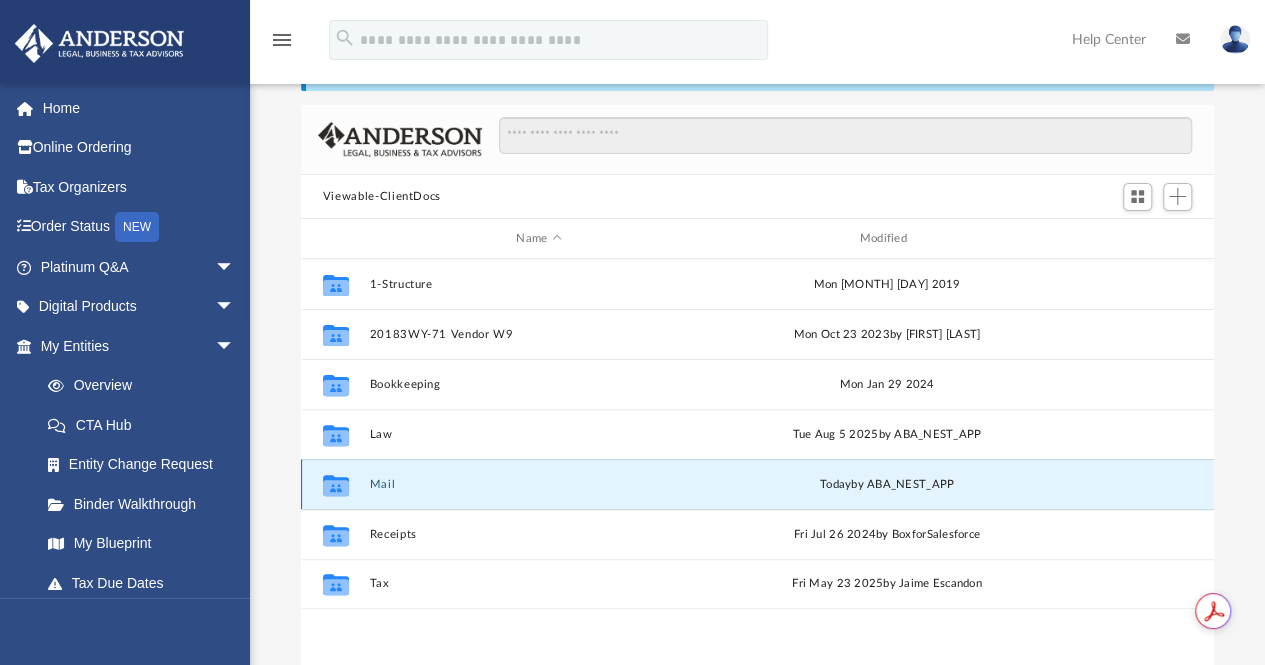 click on "Mail" at bounding box center (538, 484) 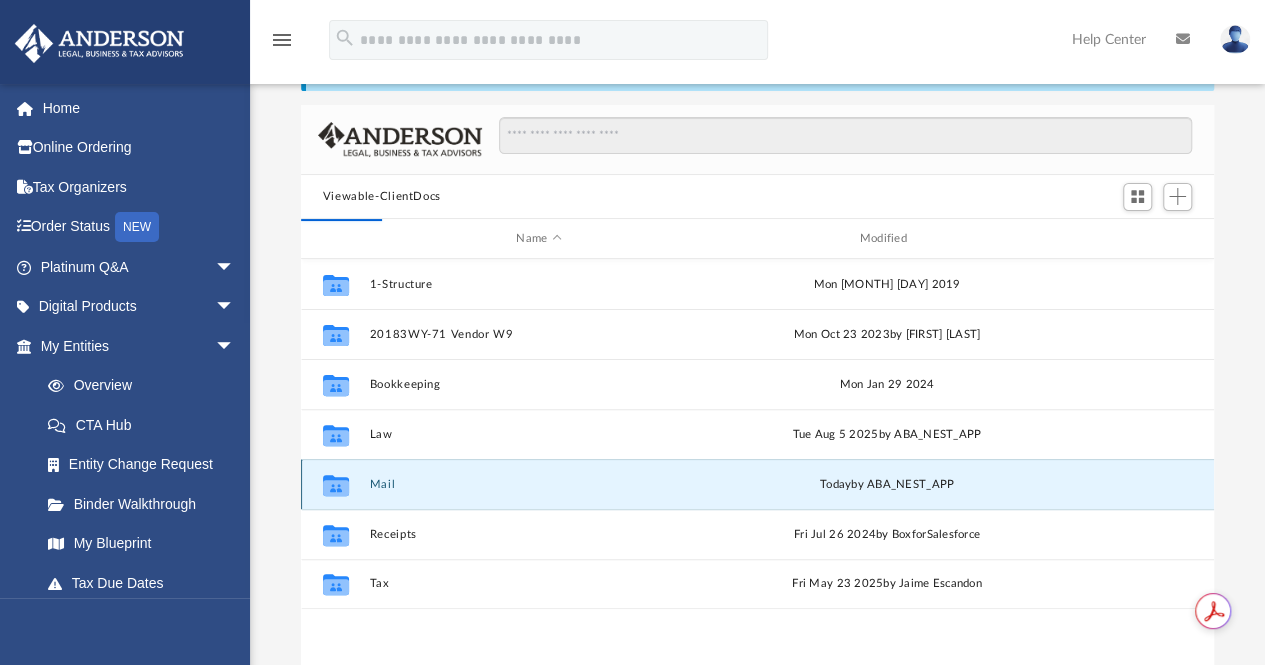 click on "Mail" at bounding box center [538, 484] 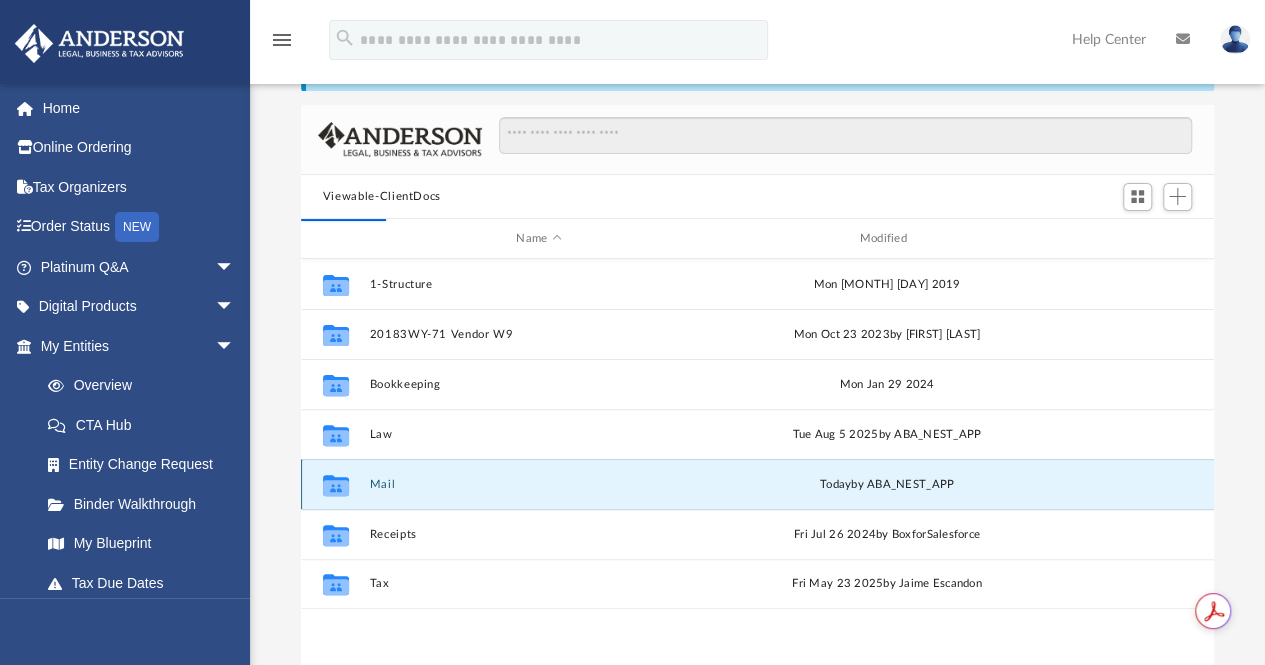 click on "Mail" at bounding box center (538, 484) 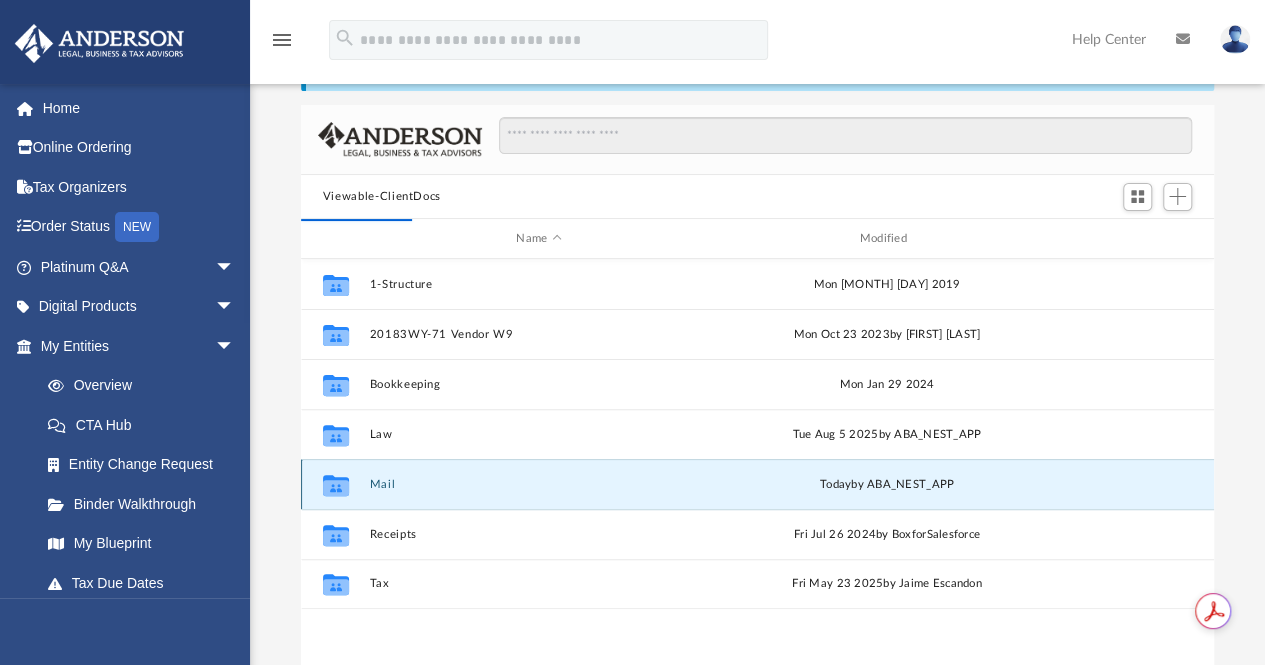 click on "Mail" at bounding box center [538, 484] 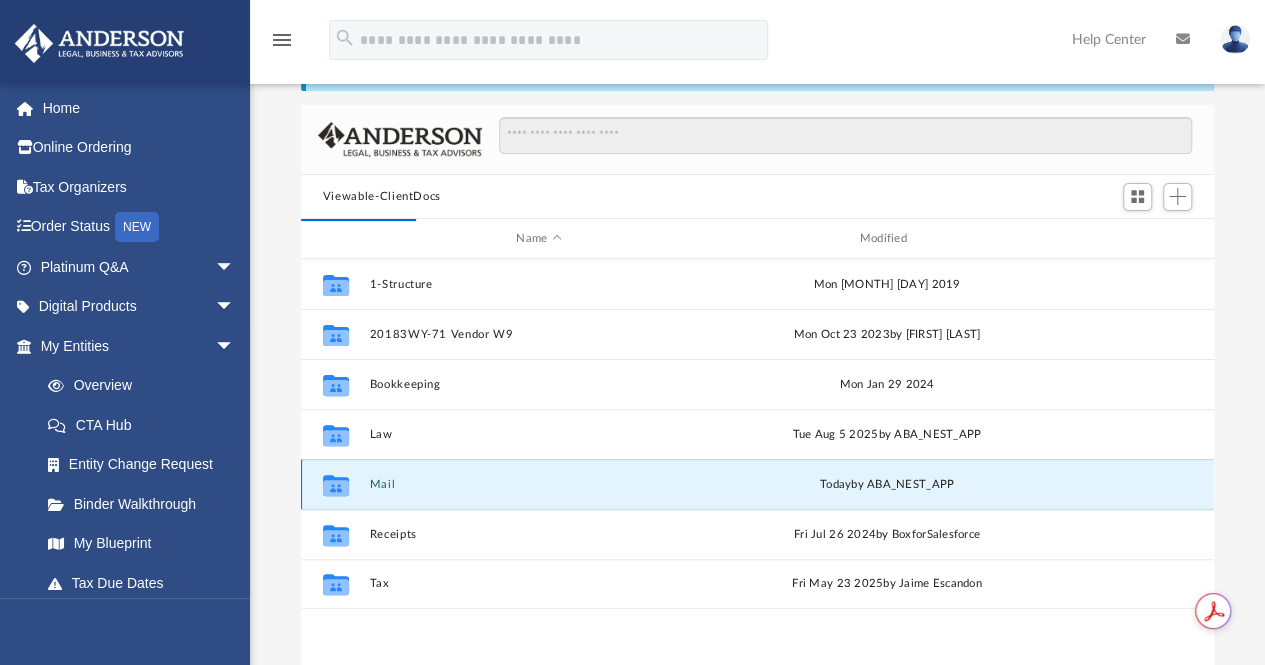 click on "Mail" at bounding box center (538, 484) 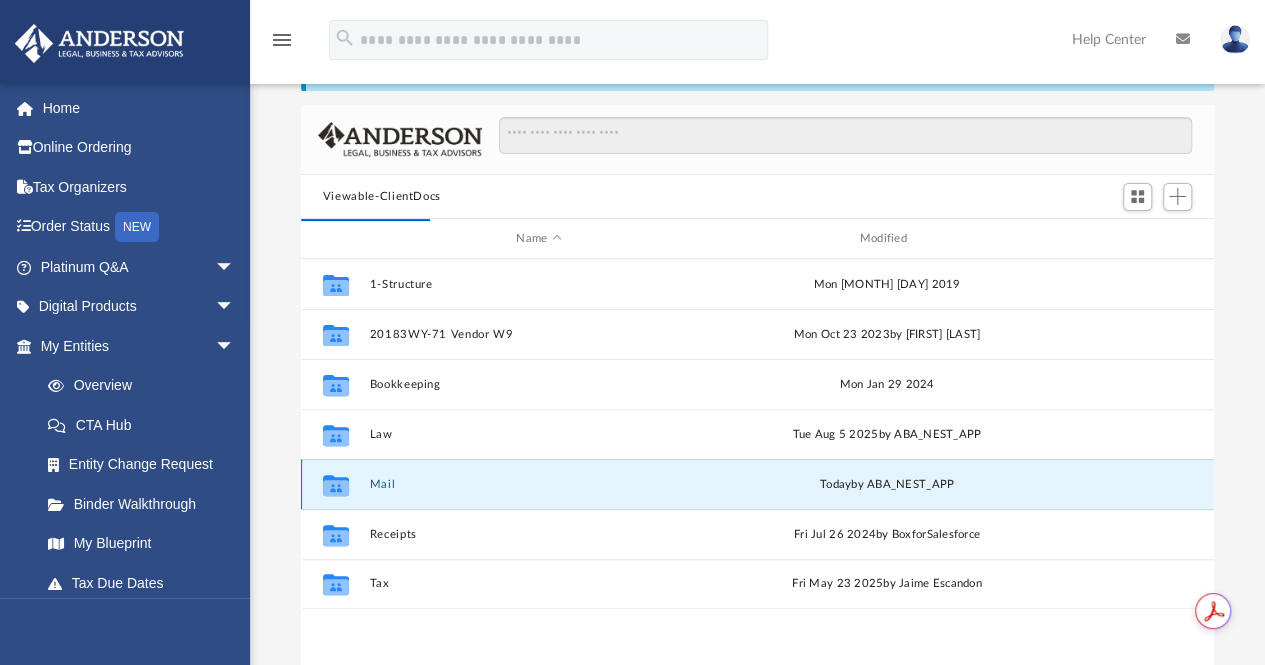 click on "Mail" at bounding box center [538, 484] 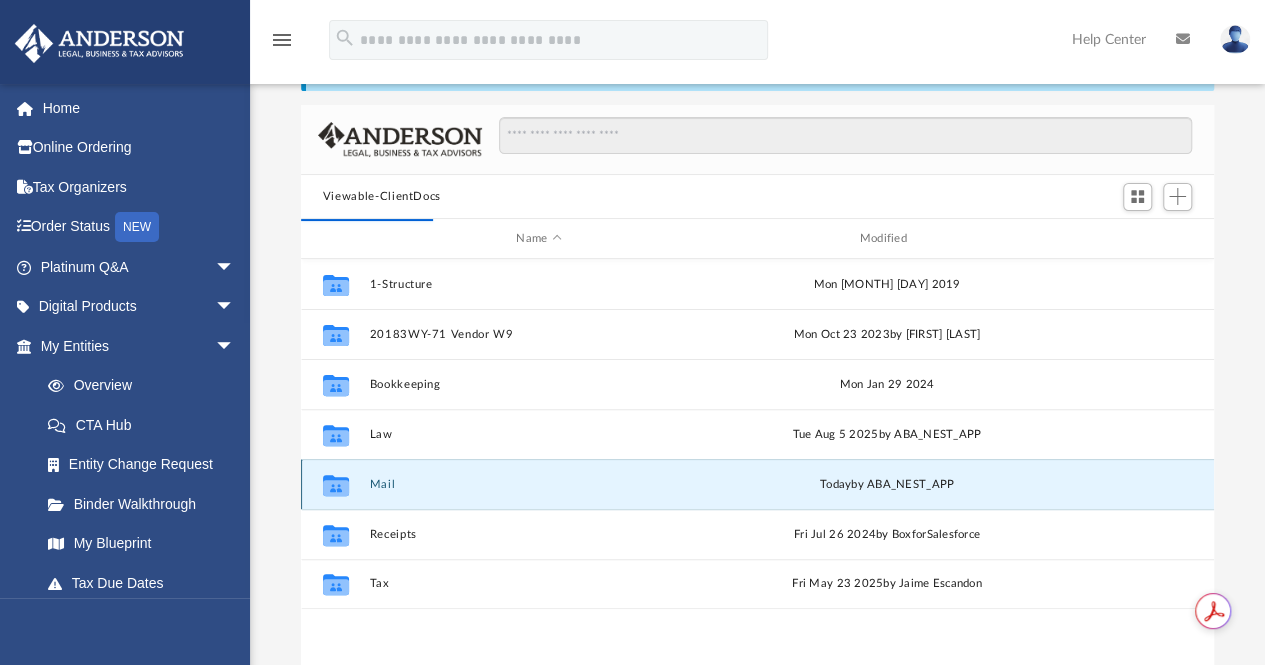 click on "Mail" at bounding box center [538, 484] 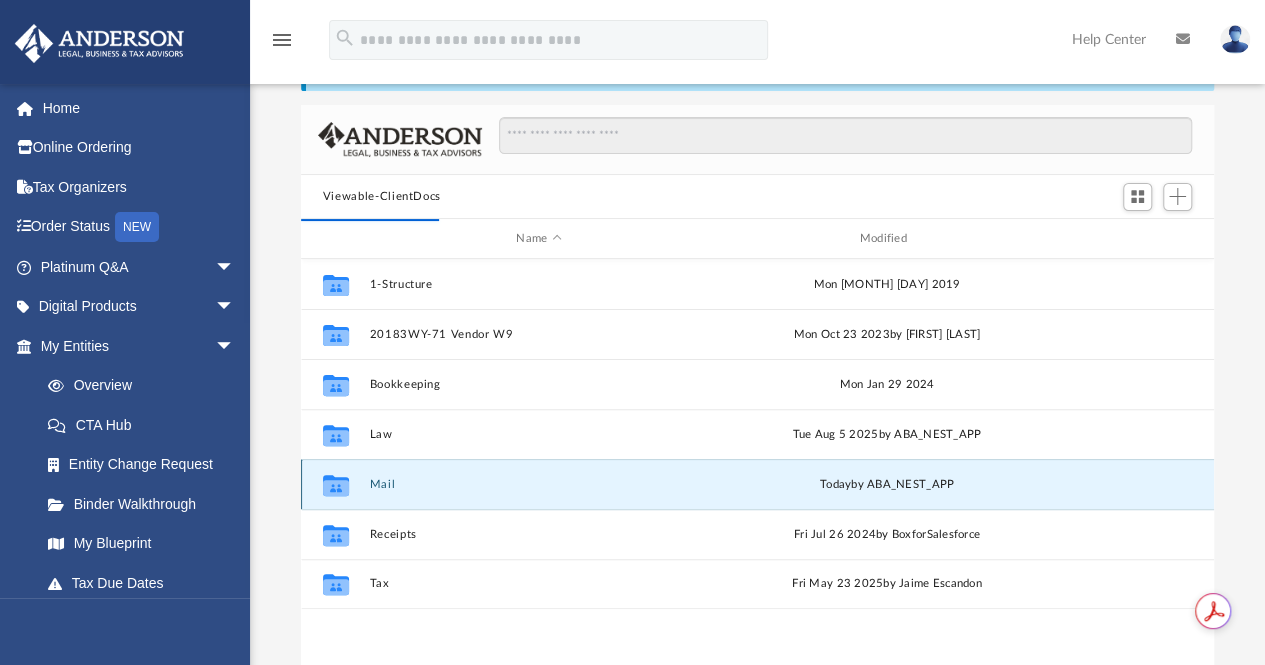 click on "Mail" at bounding box center [538, 484] 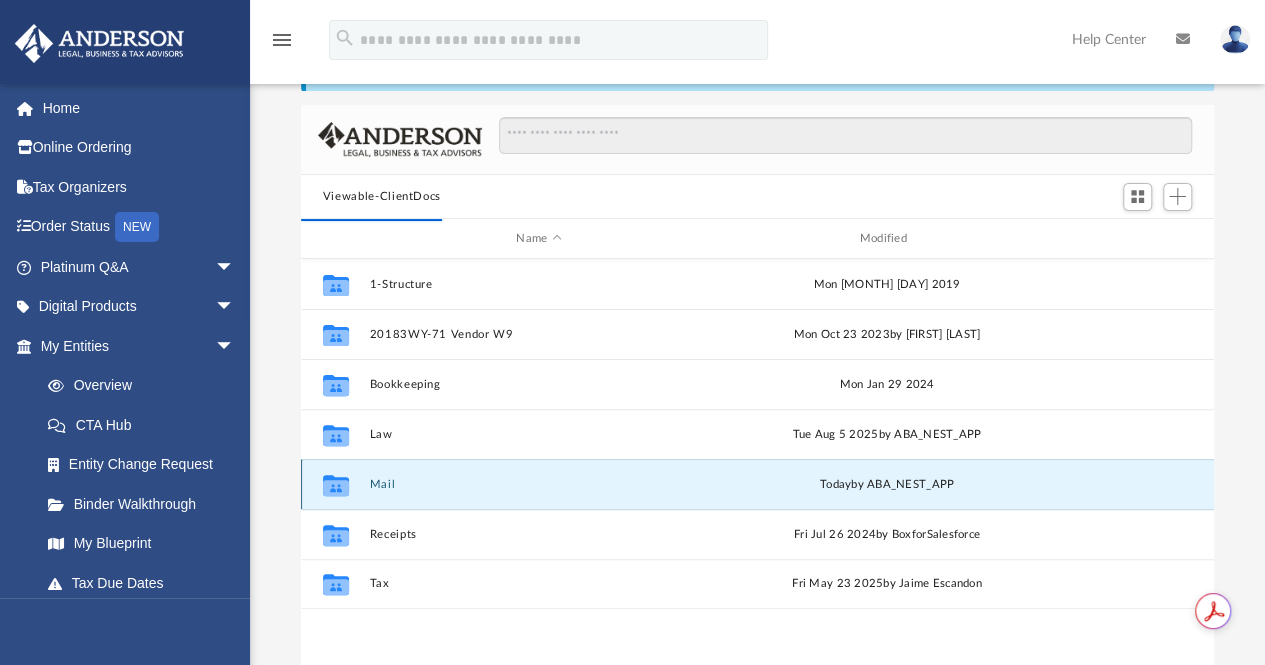 click on "Mail" at bounding box center [538, 484] 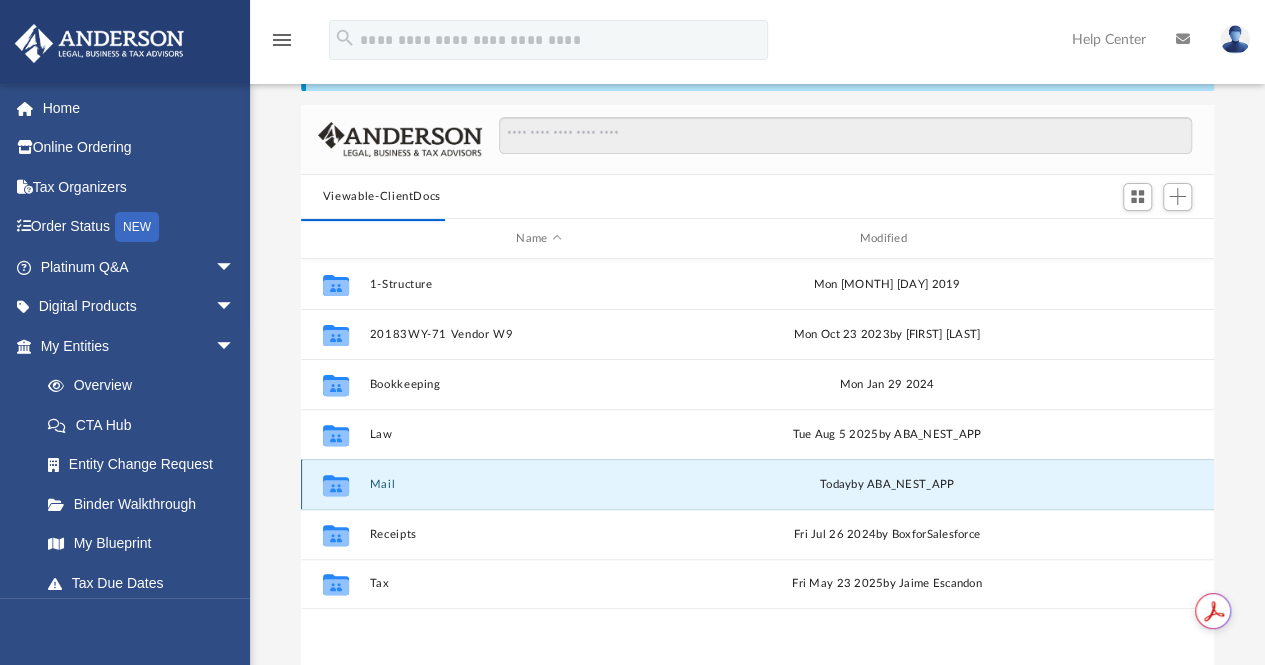 click on "Mail" at bounding box center [538, 484] 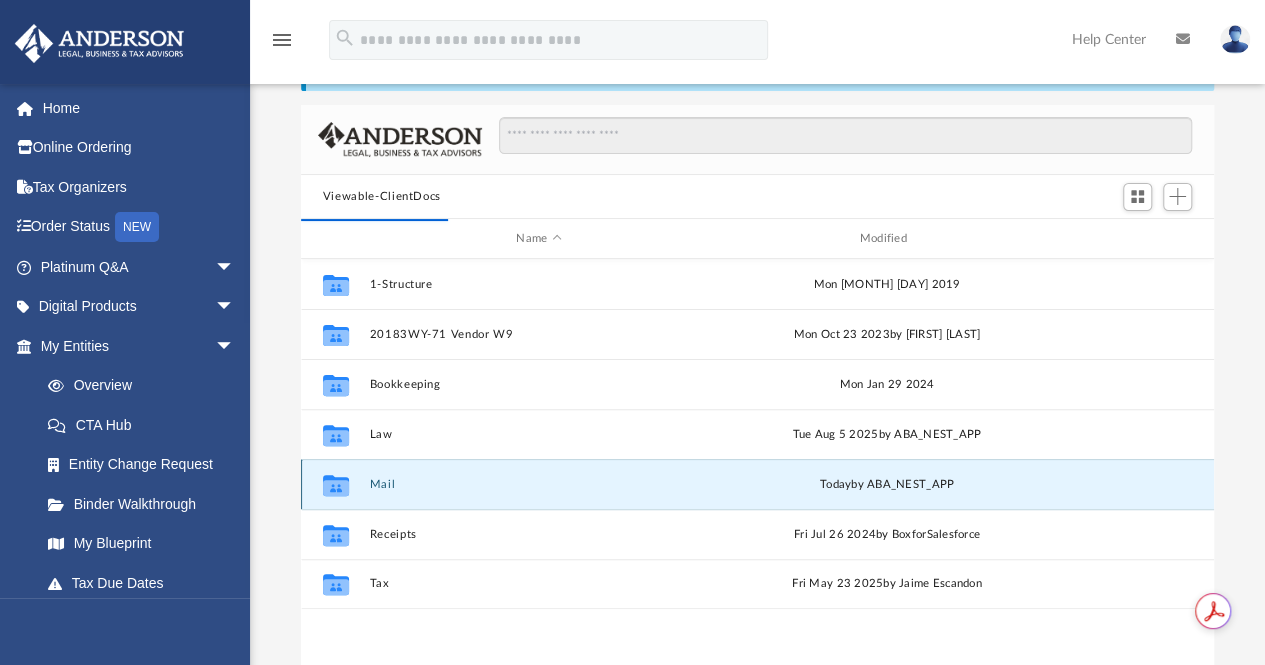 click on "Mail" at bounding box center [538, 484] 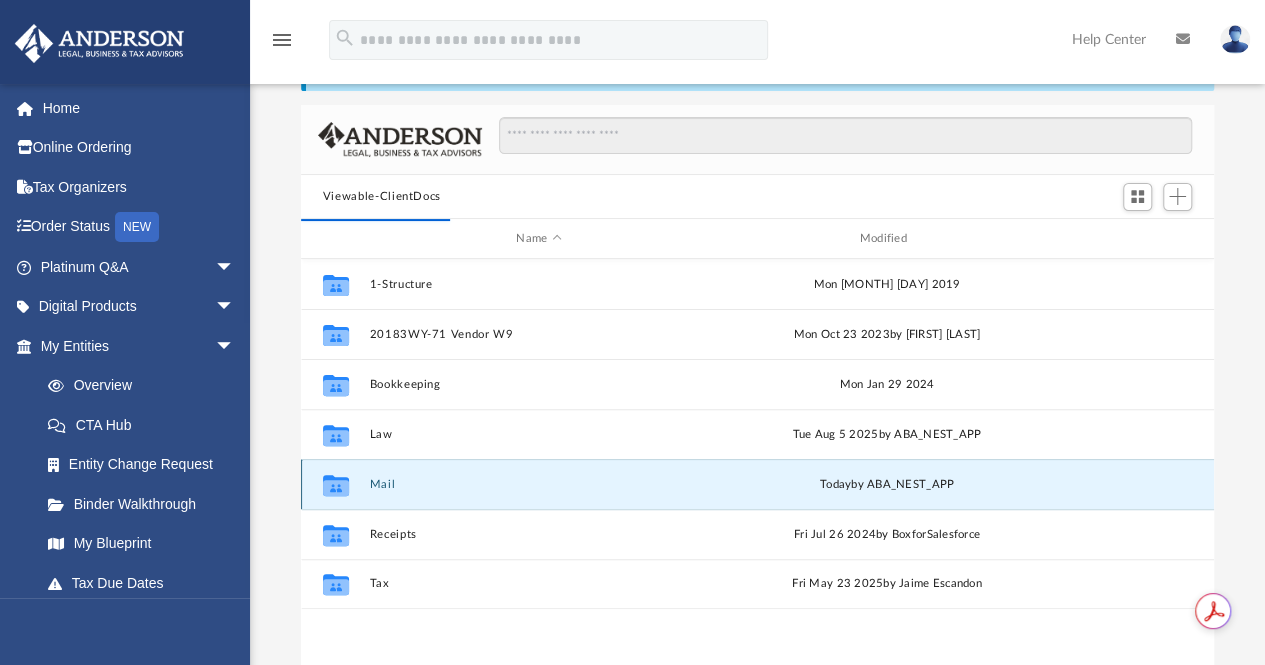 click on "Mail" at bounding box center [538, 484] 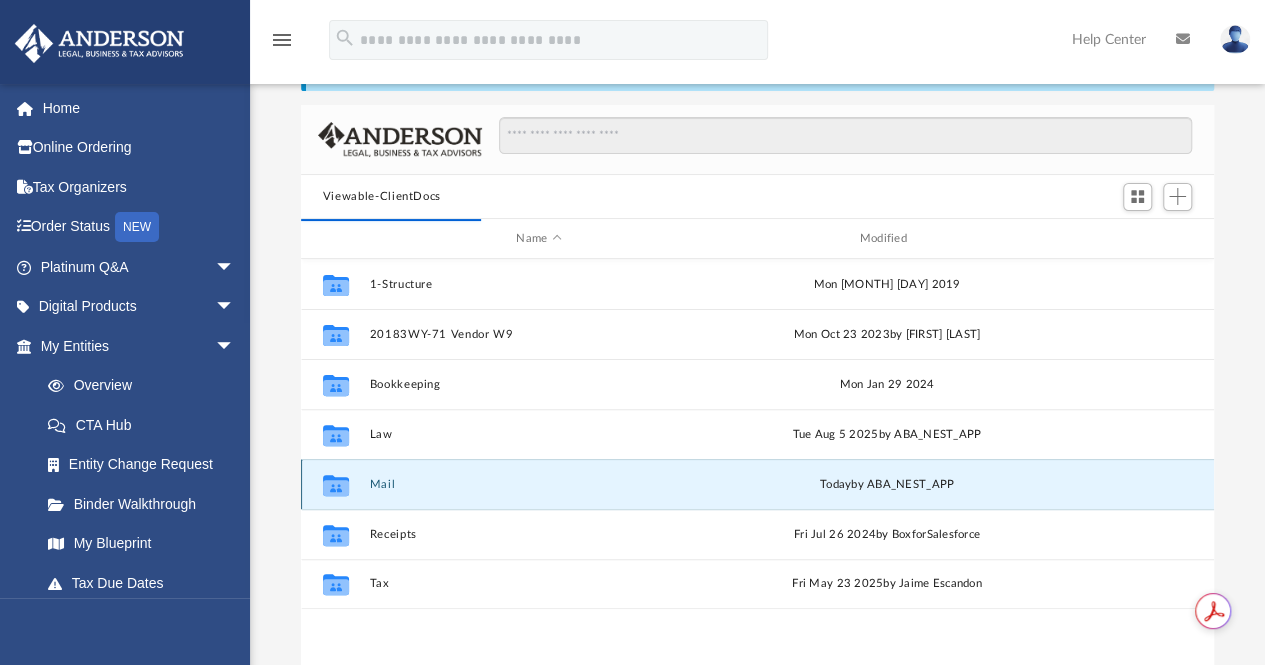 click on "Mail" at bounding box center (538, 484) 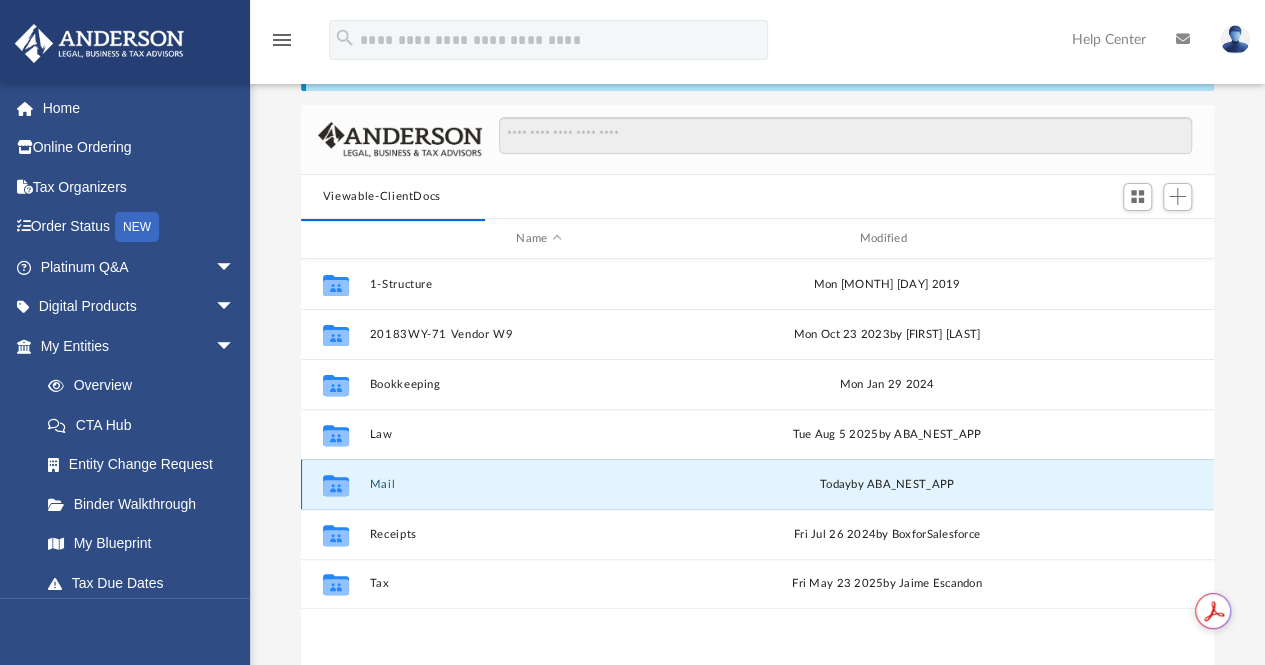 click on "Mail" at bounding box center (538, 484) 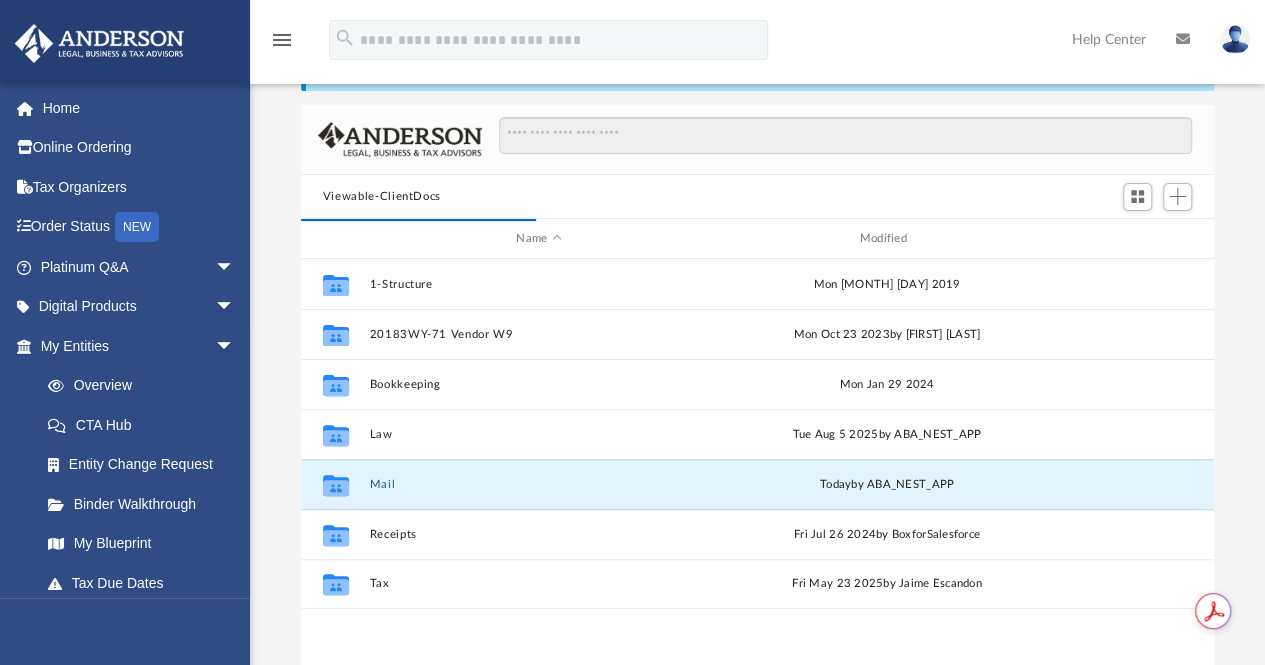 scroll, scrollTop: 378, scrollLeft: 898, axis: both 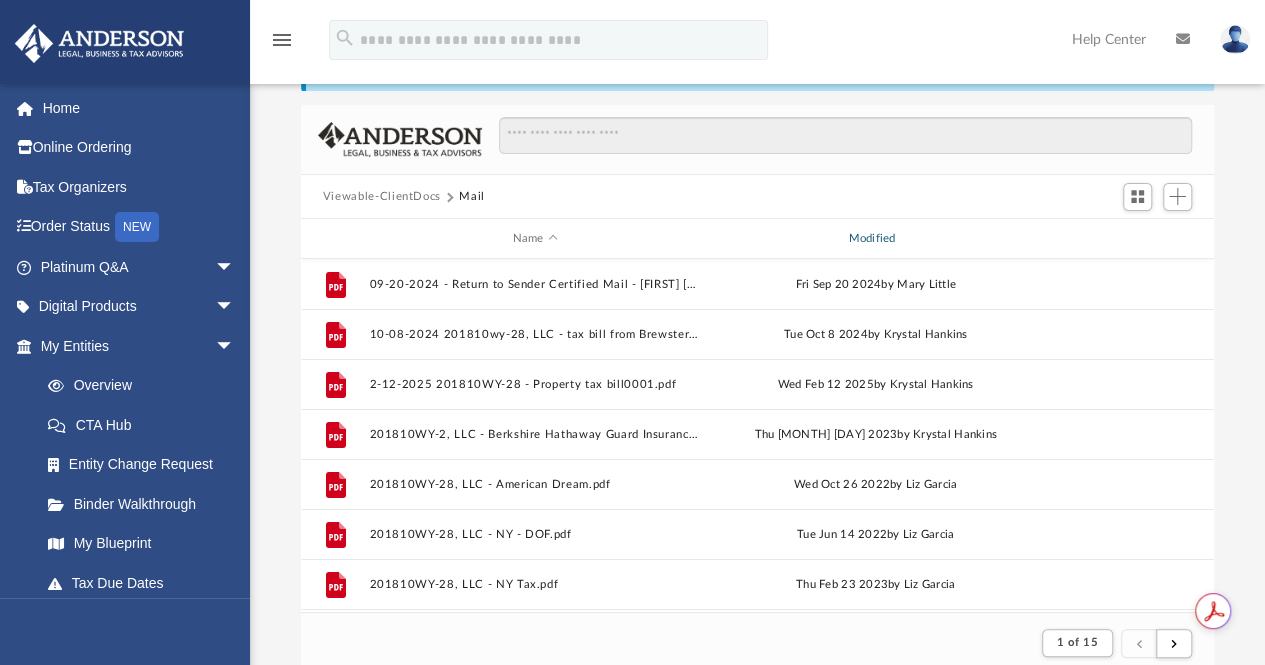click on "Modified" at bounding box center (875, 239) 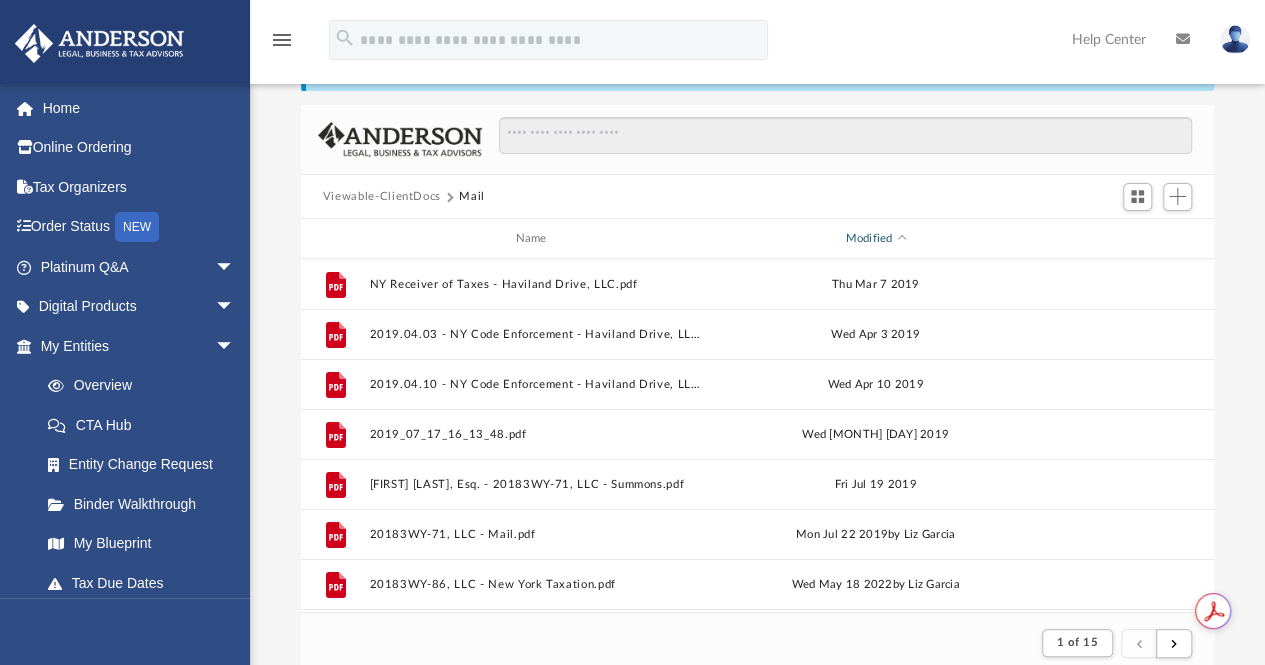 click on "Modified" at bounding box center [875, 239] 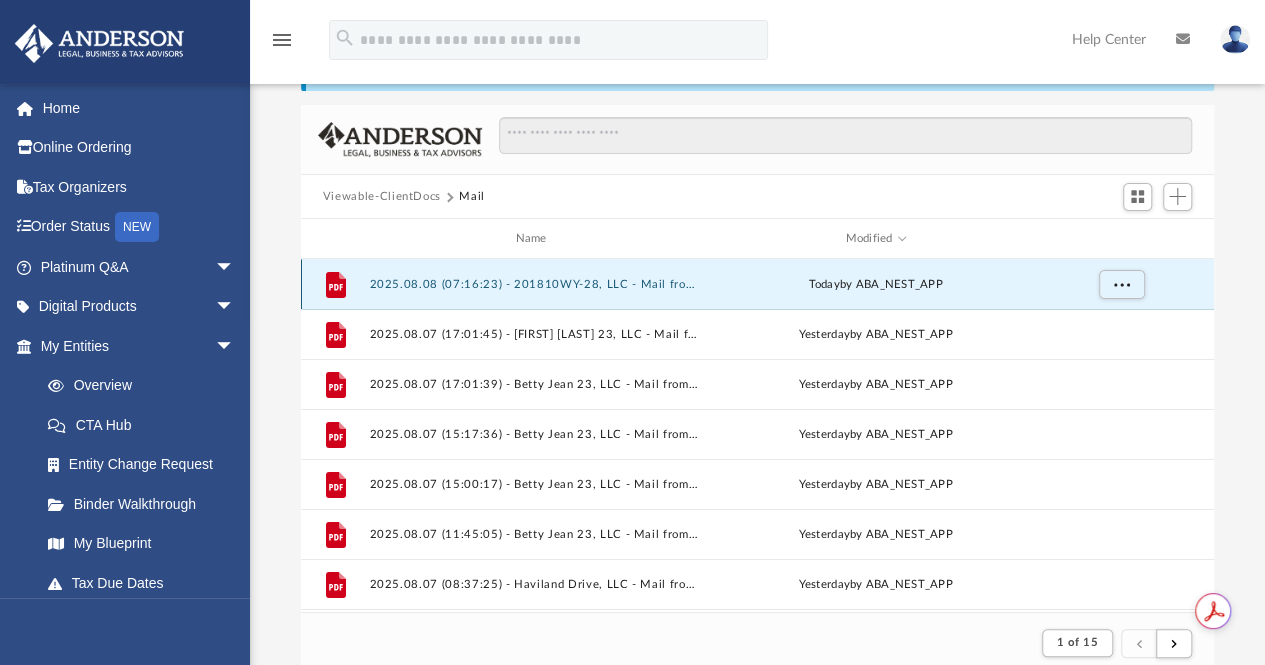 click on "2025.08.08 (07:16:23) - 201810WY-28, LLC - Mail from Superior Loan Servicing.pdf" at bounding box center (535, 284) 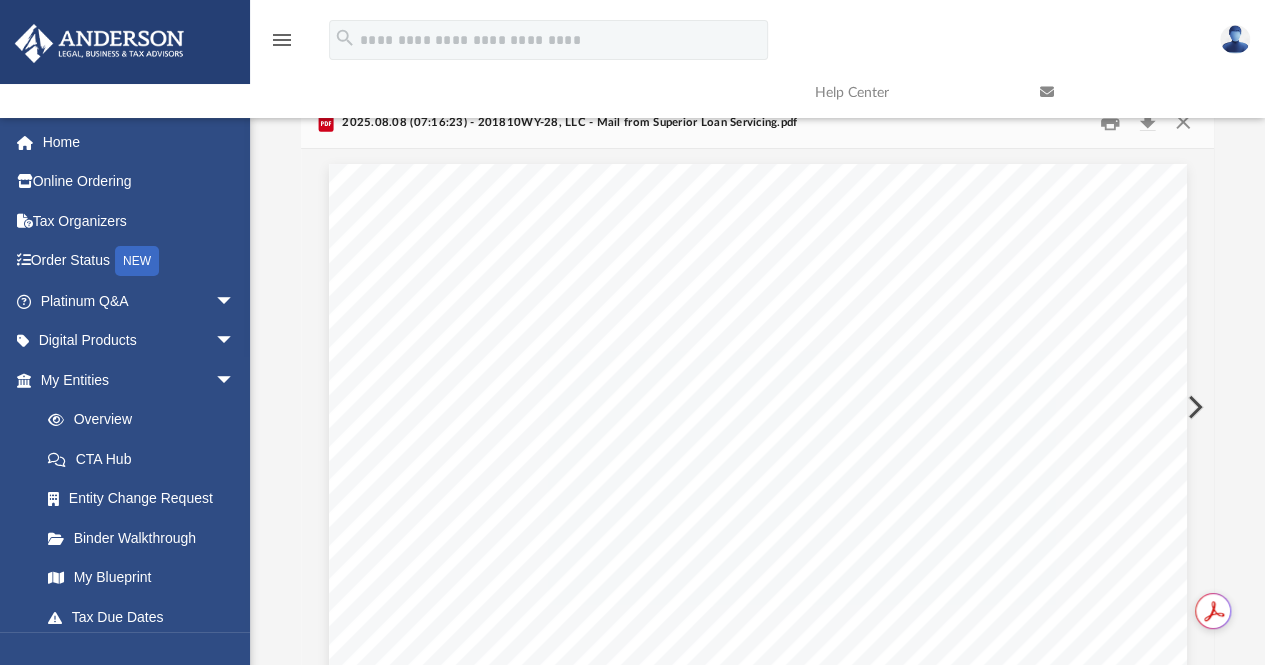 click at bounding box center [1193, 407] 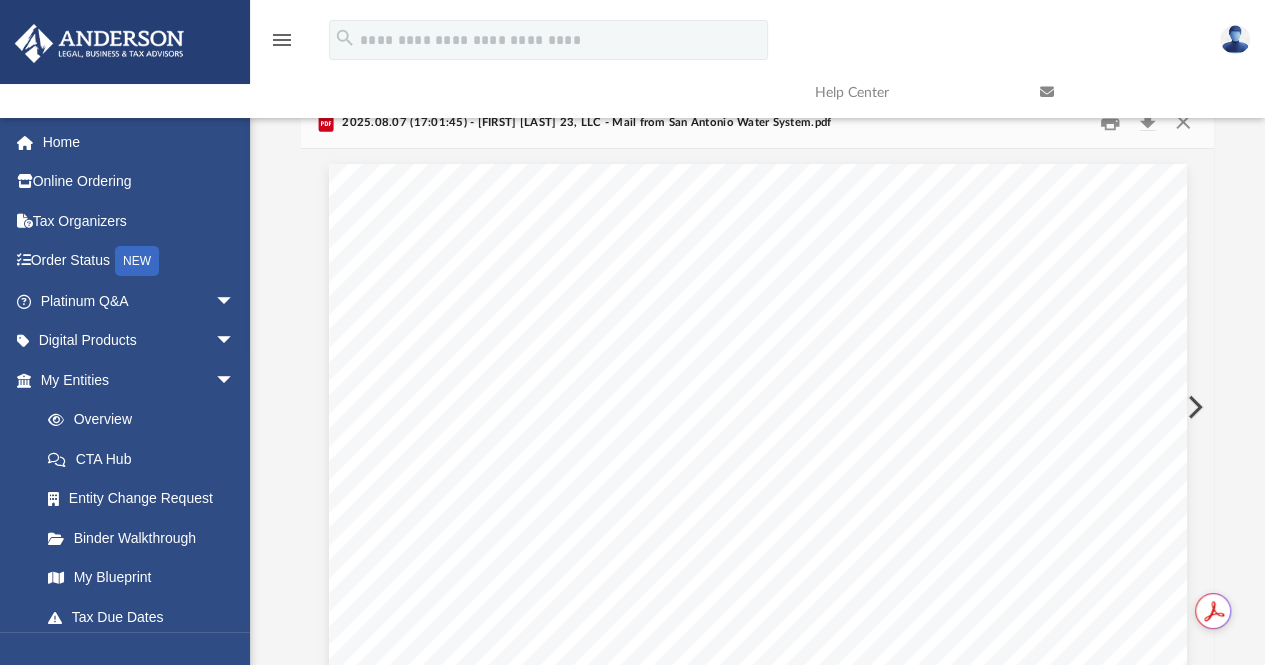 click at bounding box center [1193, 407] 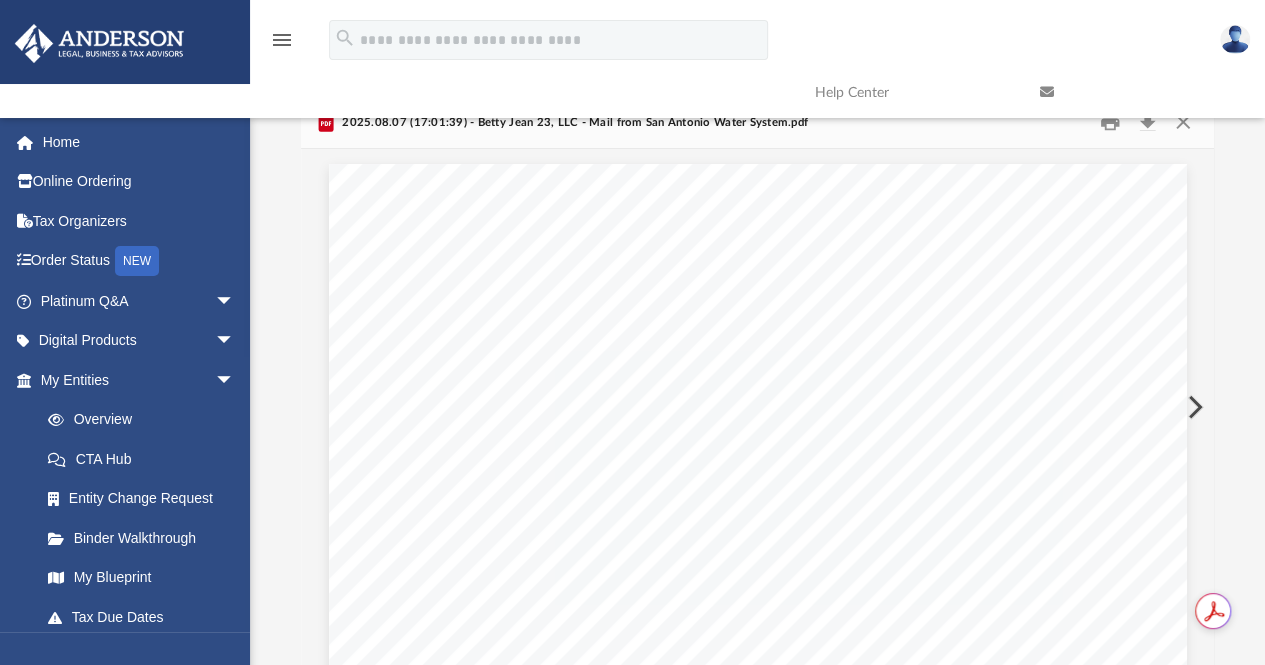 click at bounding box center (1193, 407) 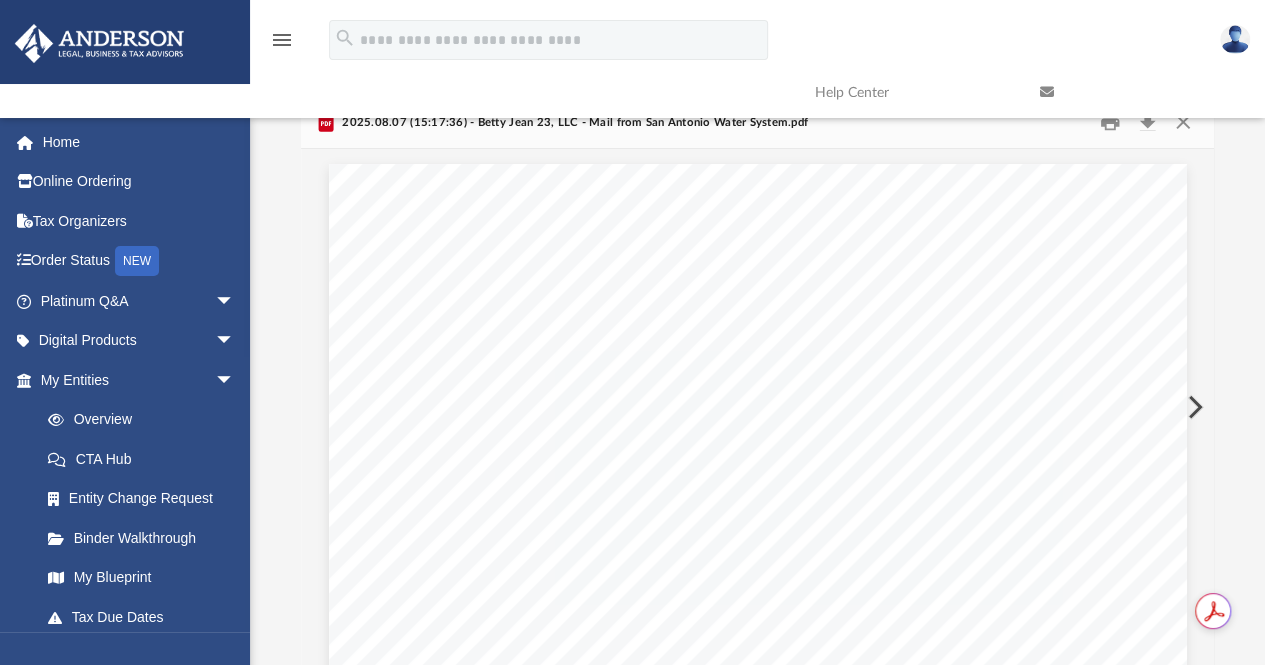 click at bounding box center (1193, 407) 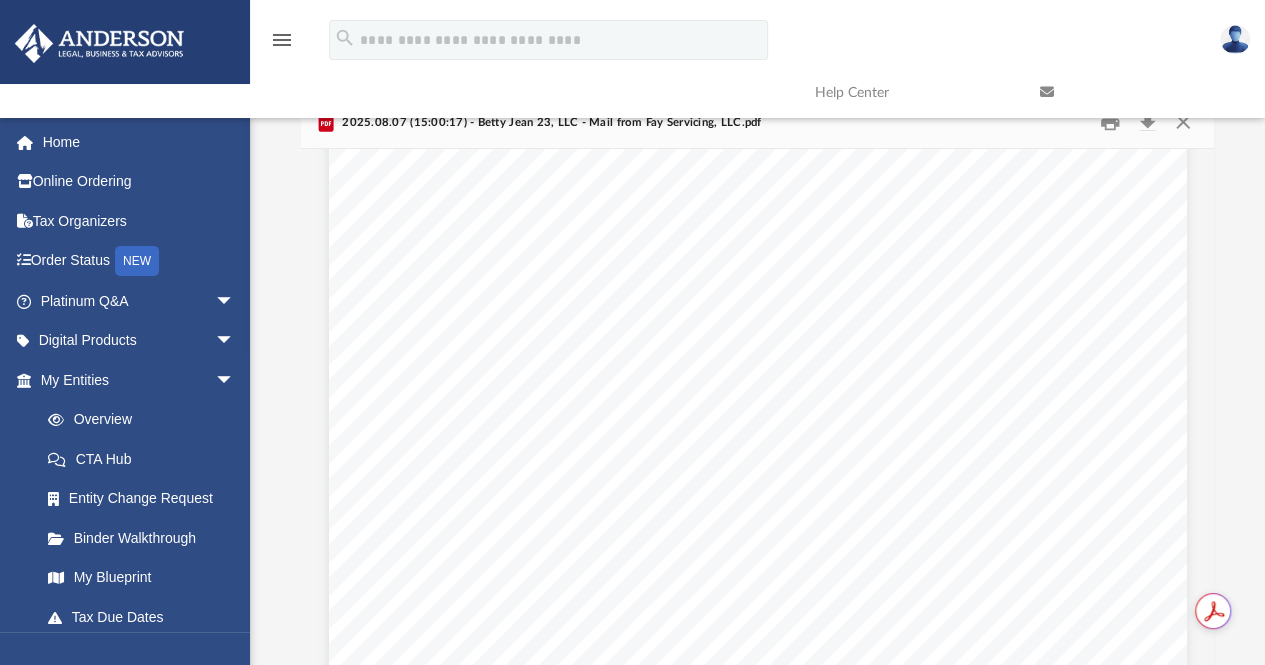 scroll, scrollTop: 182, scrollLeft: 0, axis: vertical 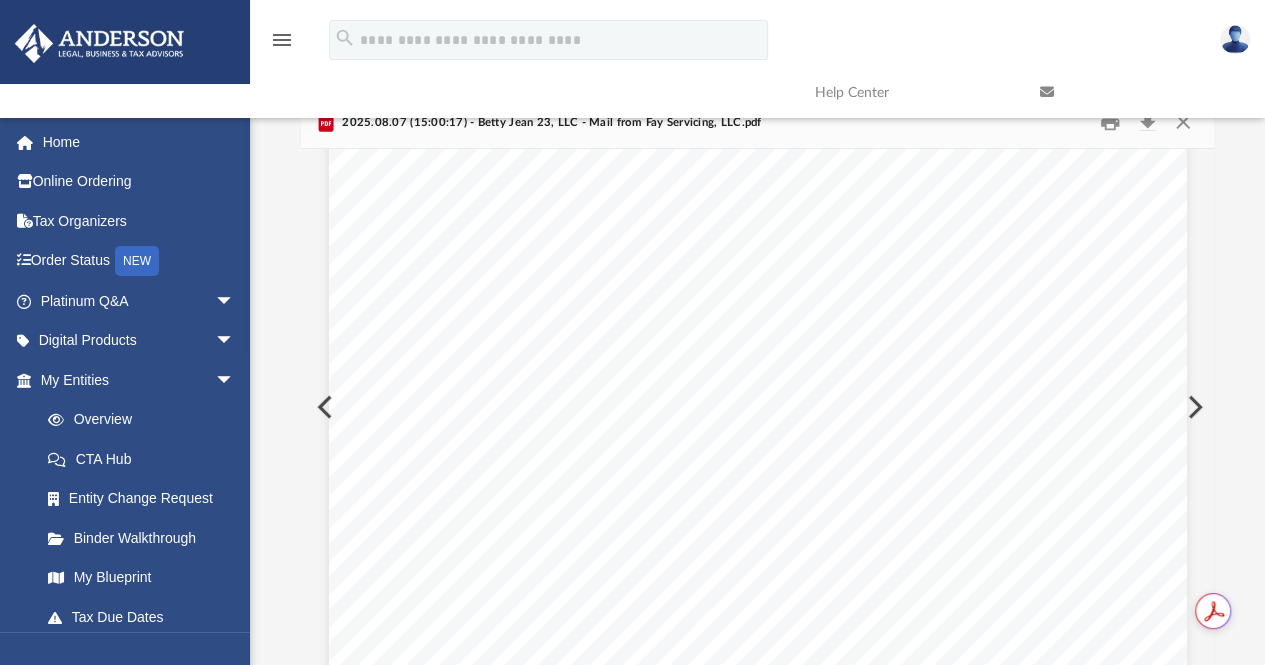 click at bounding box center (1193, 407) 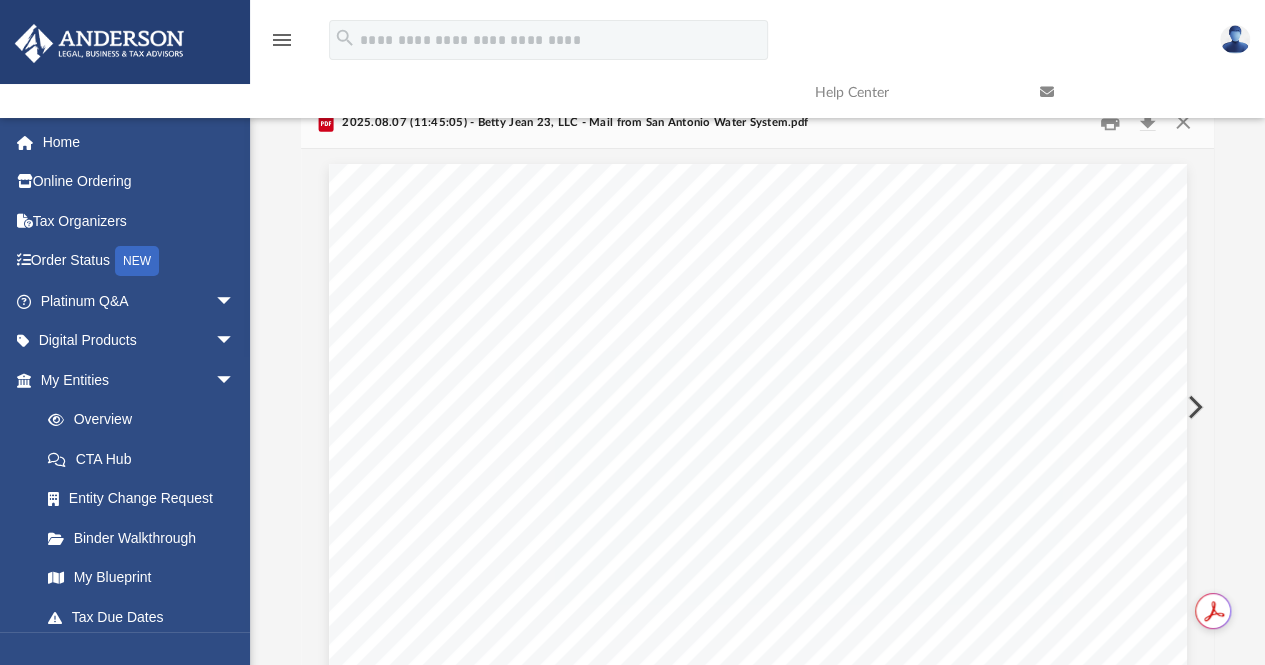 click at bounding box center [1193, 407] 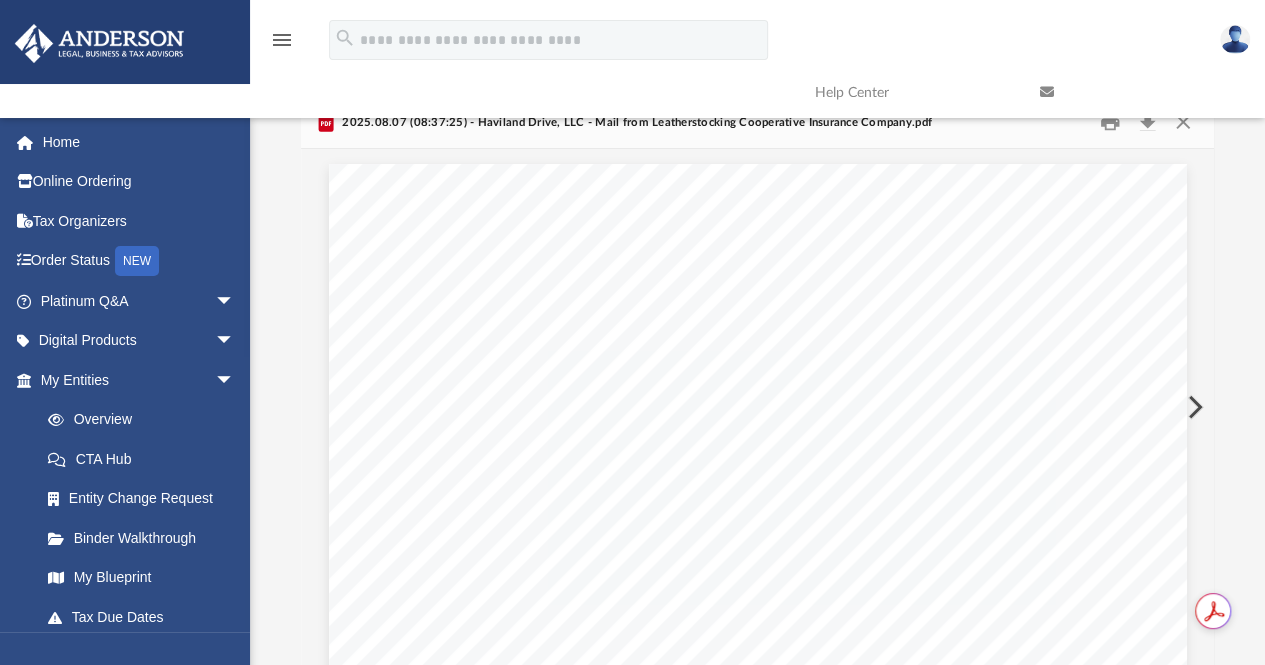 click at bounding box center (1193, 407) 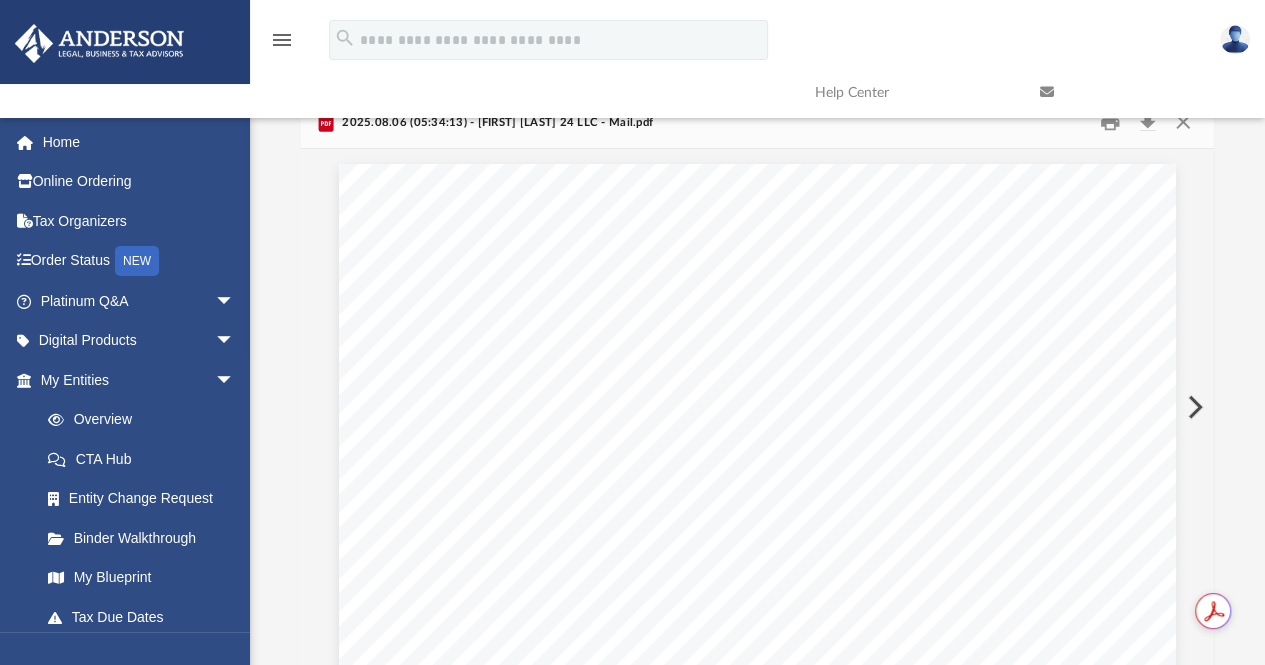 click at bounding box center (1193, 407) 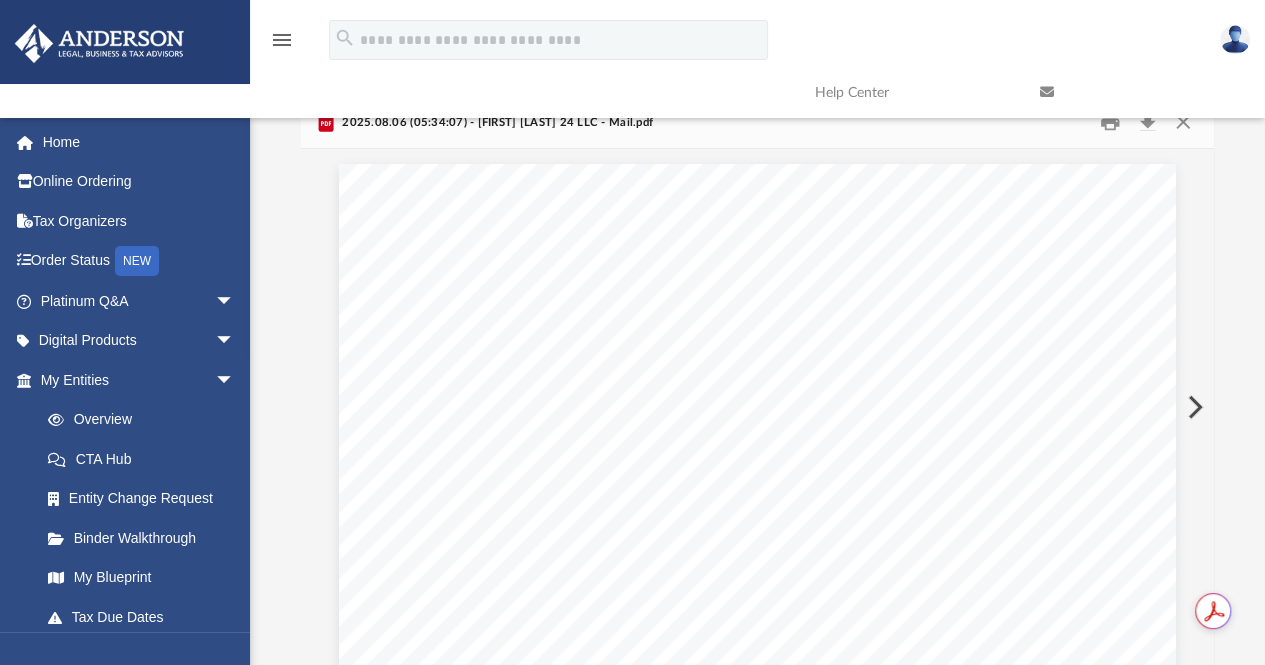 click at bounding box center (1193, 407) 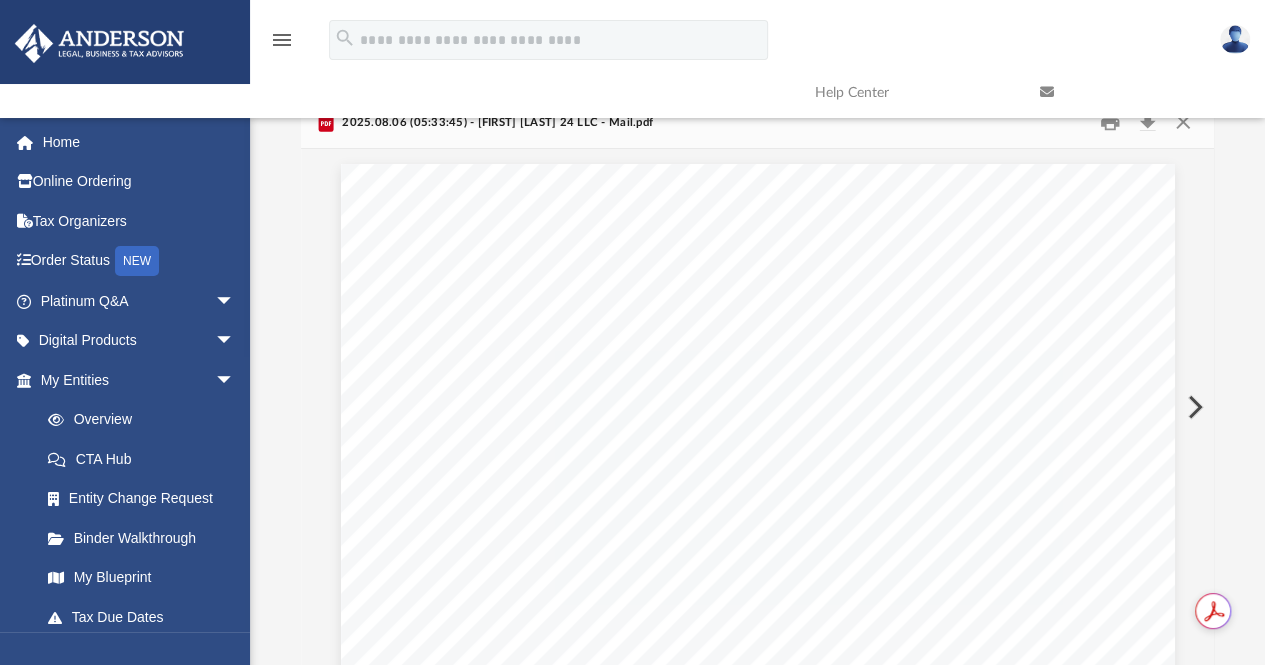 click at bounding box center (1193, 407) 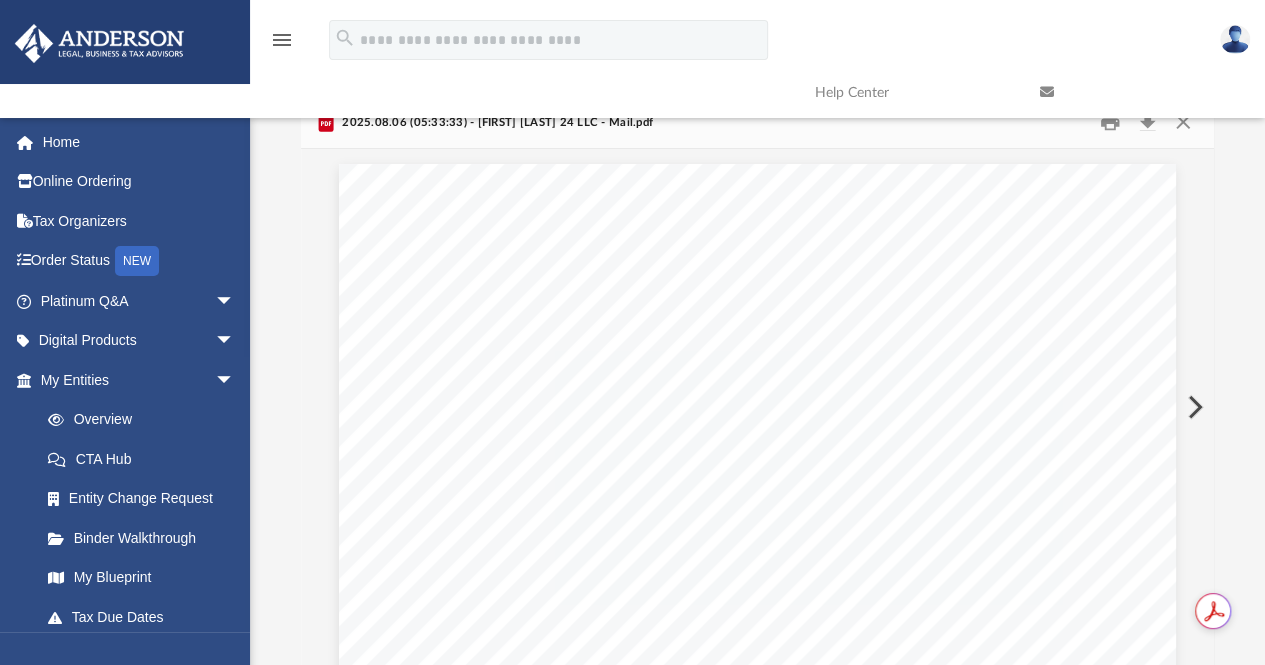 click at bounding box center [1193, 407] 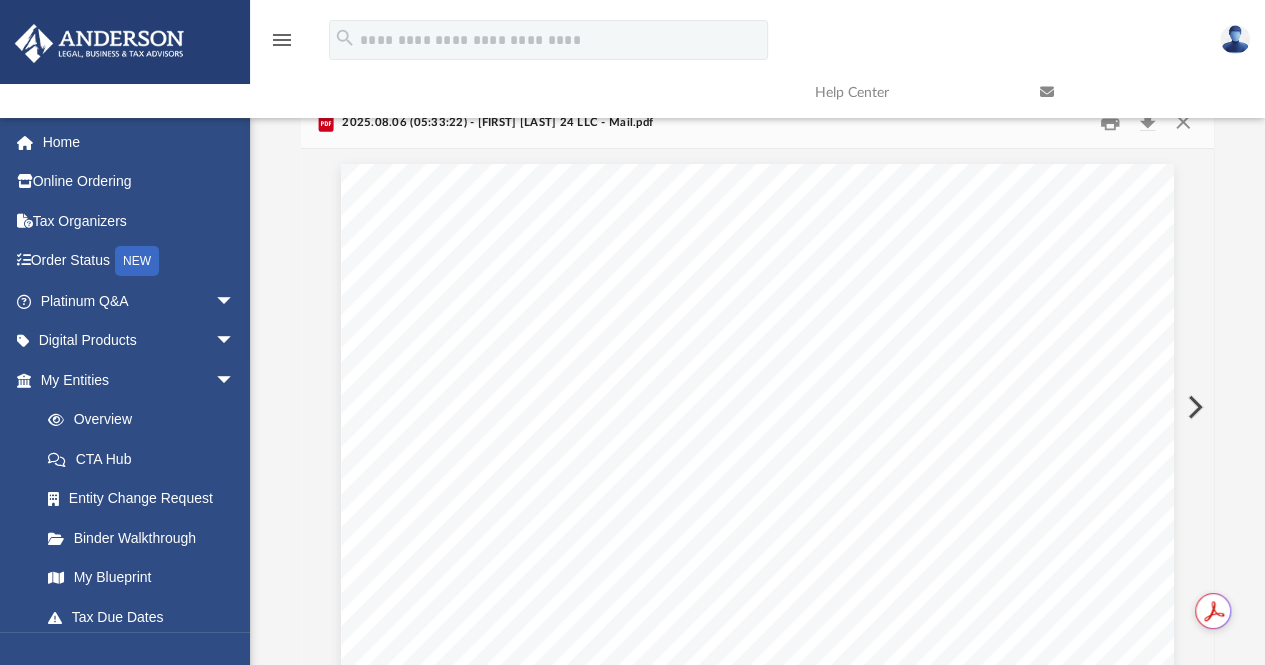 click at bounding box center (1193, 407) 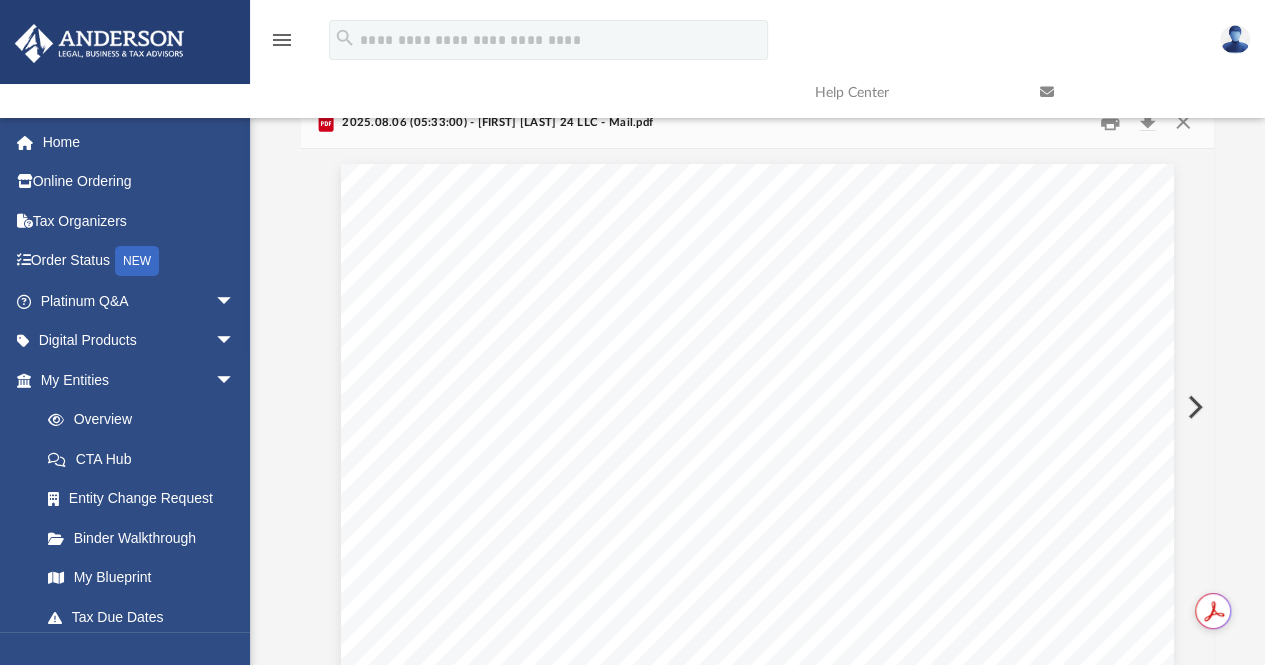 click at bounding box center [1193, 407] 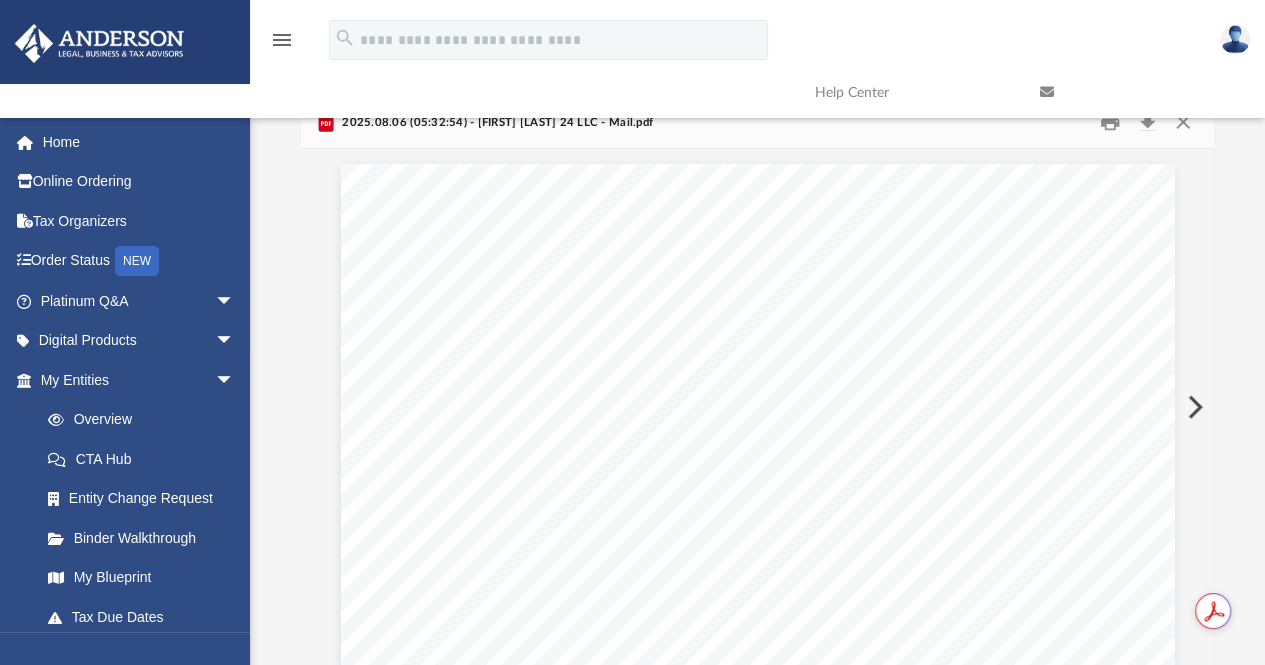 click at bounding box center [1193, 407] 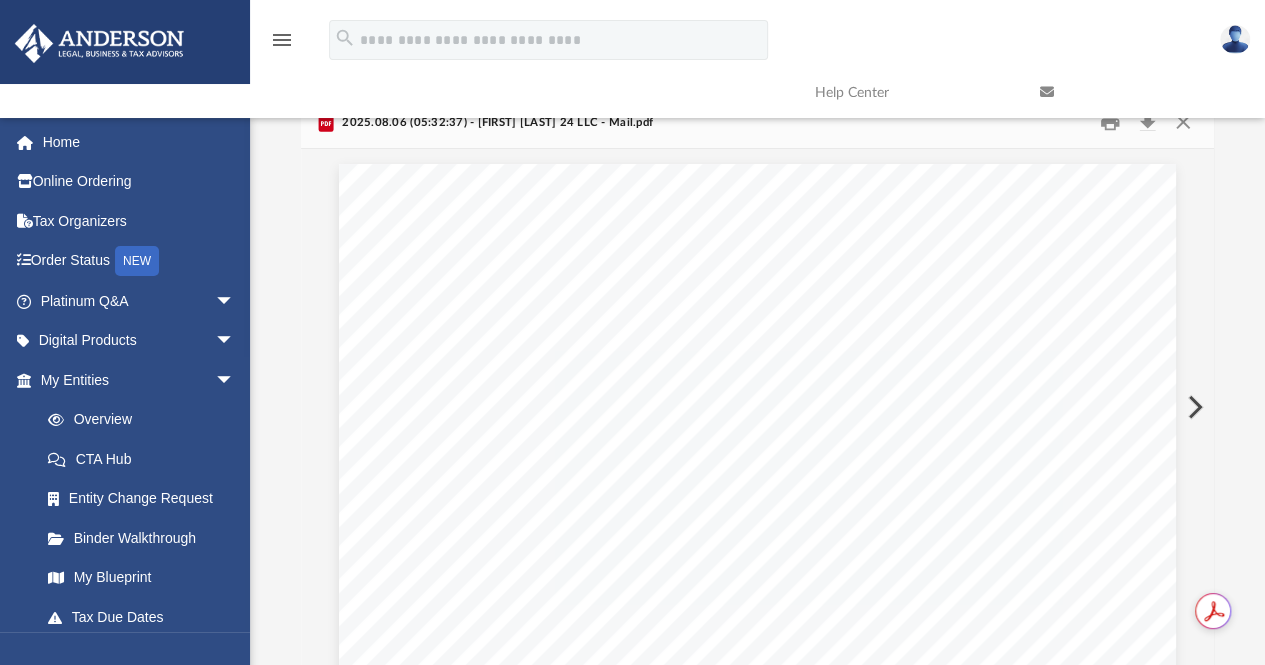 click at bounding box center (1193, 407) 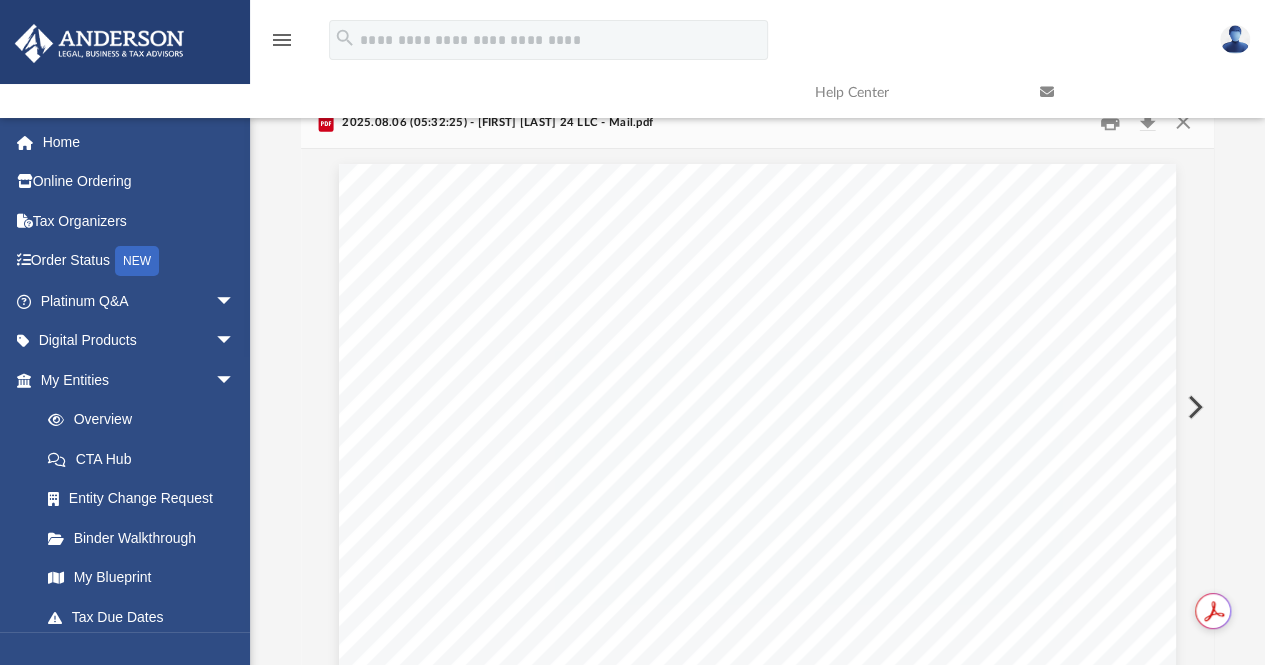 click at bounding box center [1193, 407] 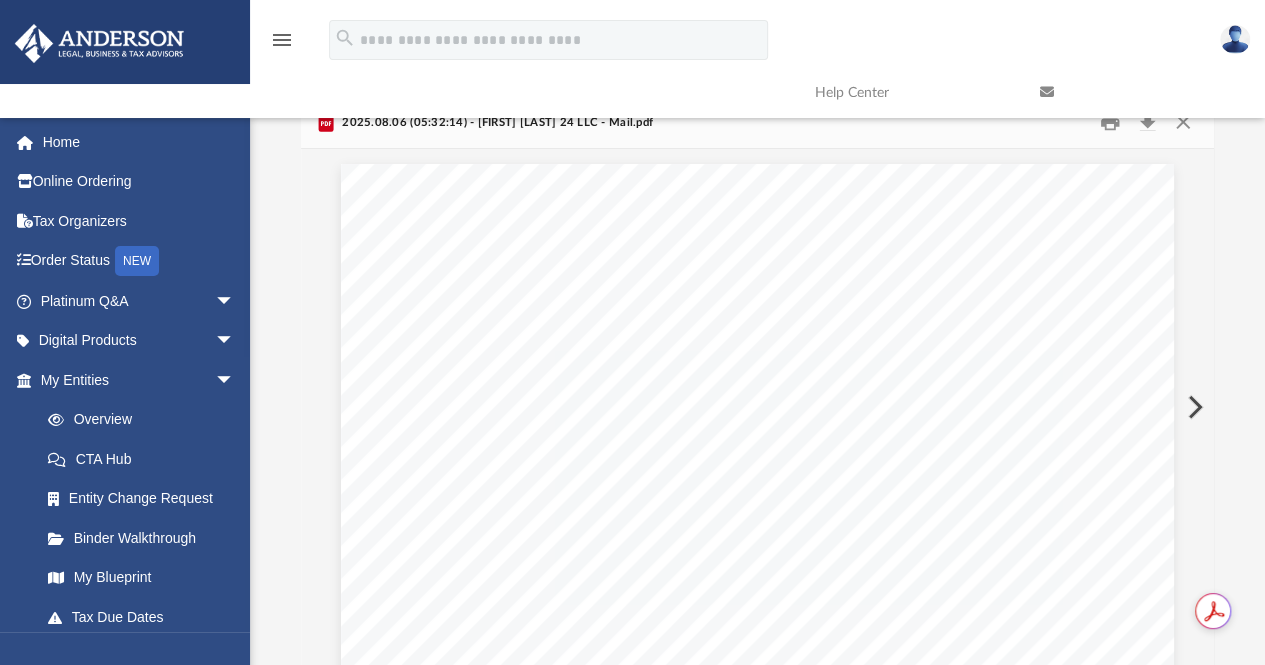 click at bounding box center (1193, 407) 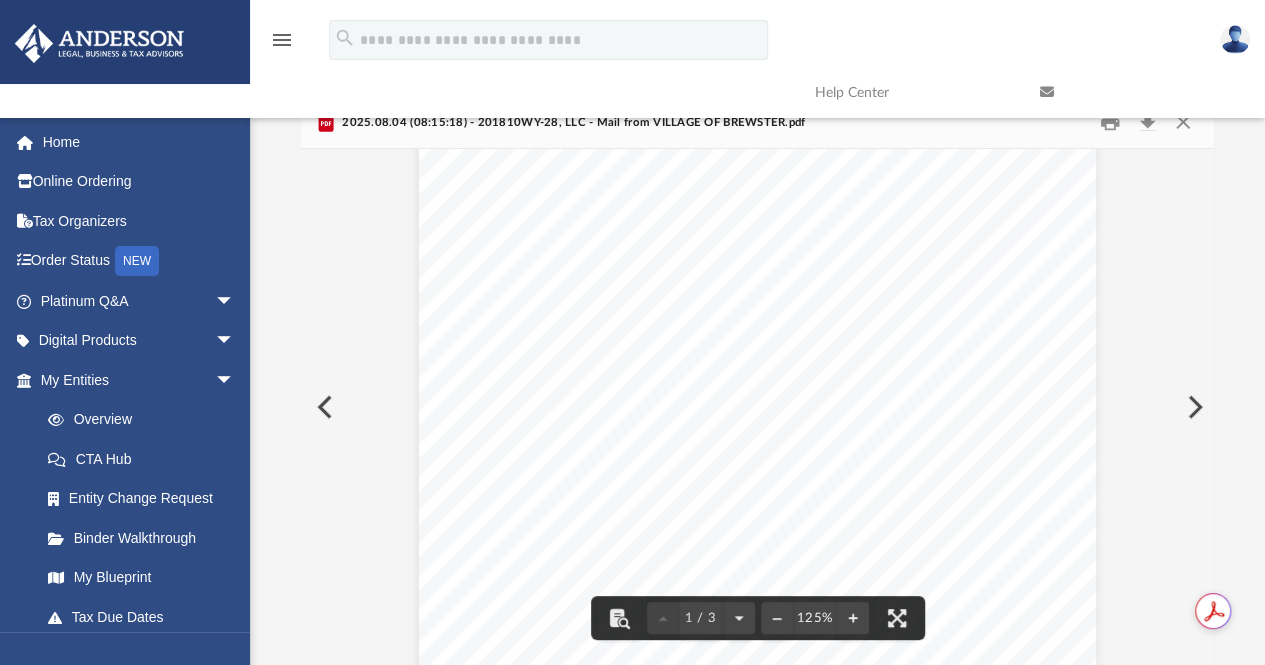scroll, scrollTop: 44, scrollLeft: 0, axis: vertical 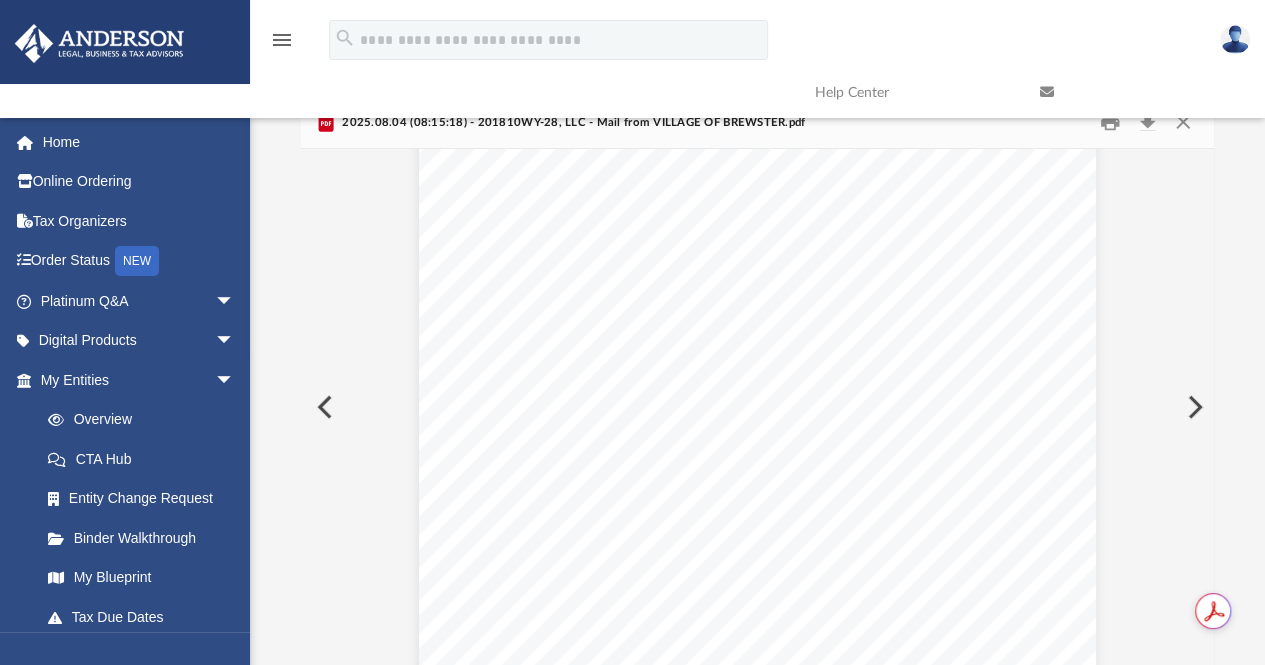 click at bounding box center (1193, 407) 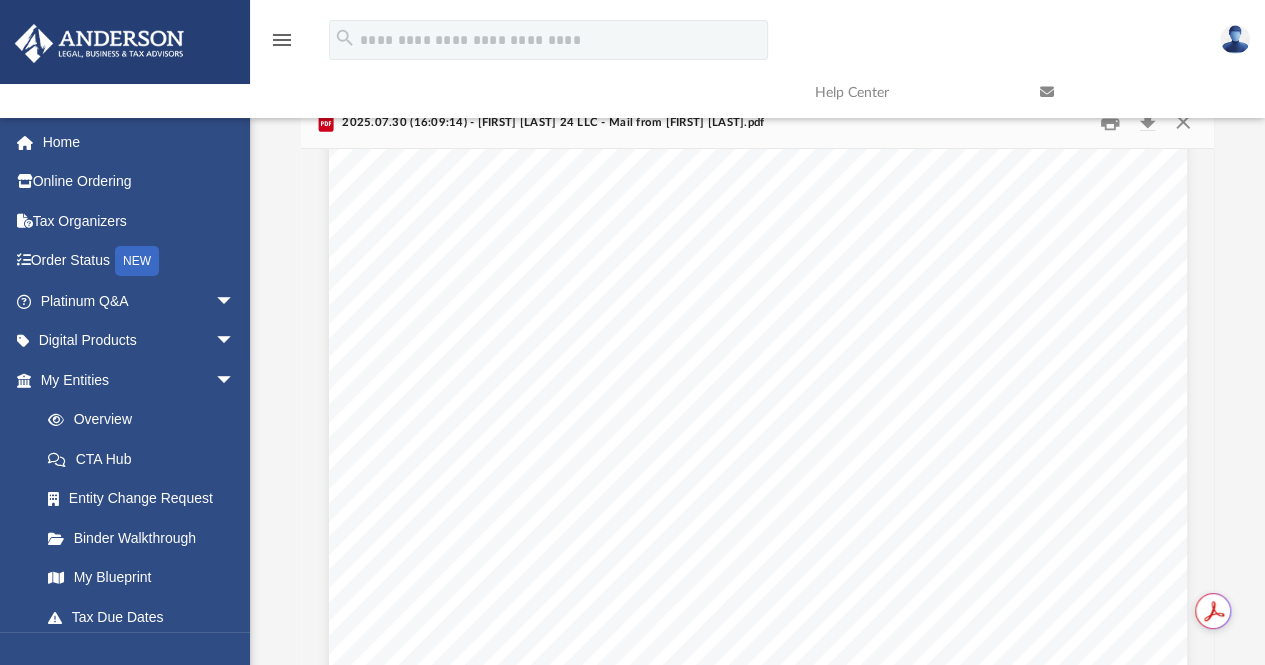 scroll, scrollTop: 289, scrollLeft: 0, axis: vertical 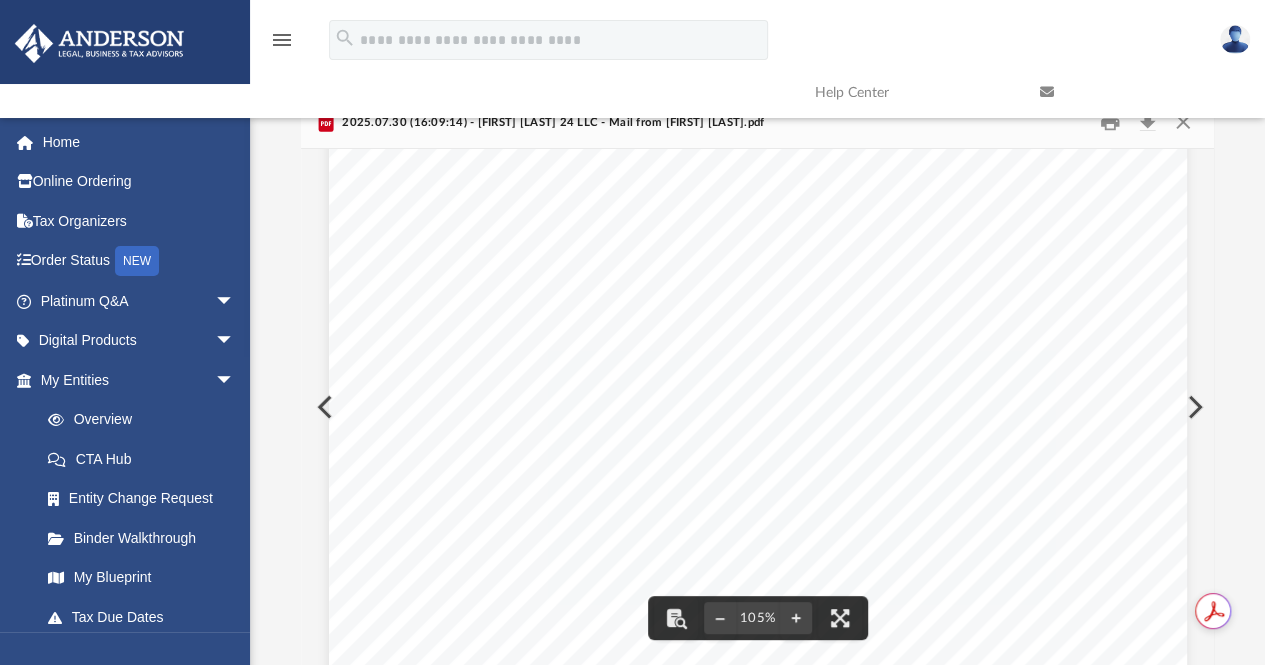 click at bounding box center (1193, 407) 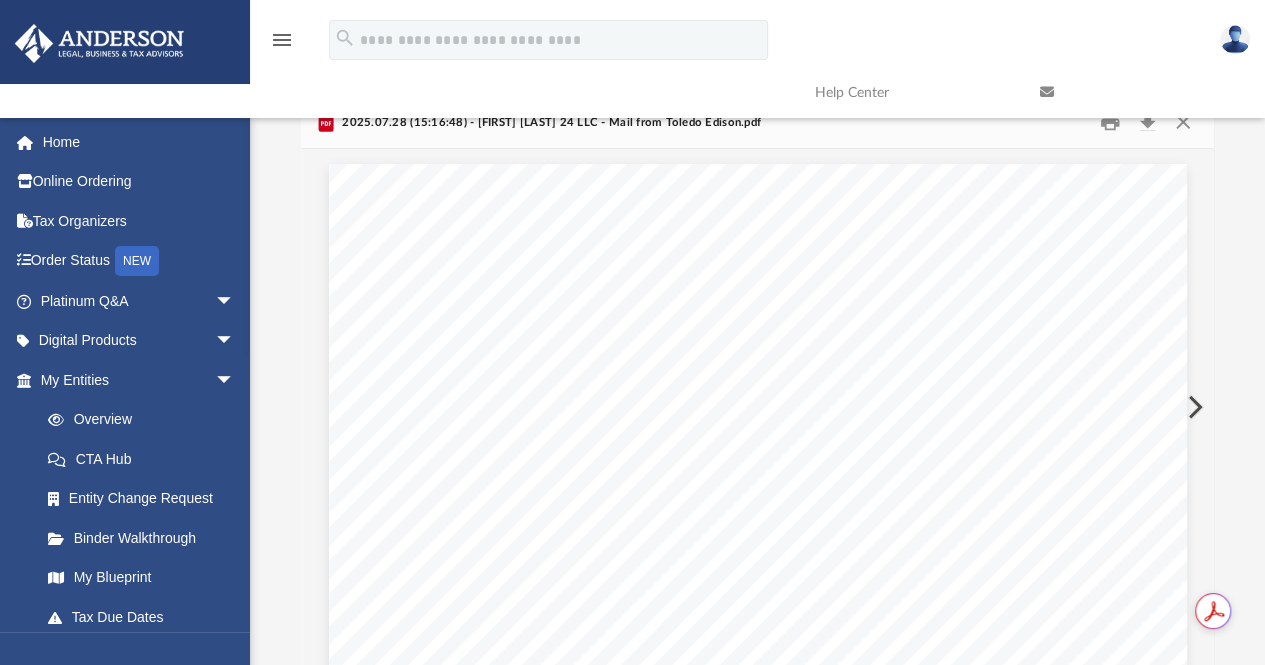 click at bounding box center [1193, 407] 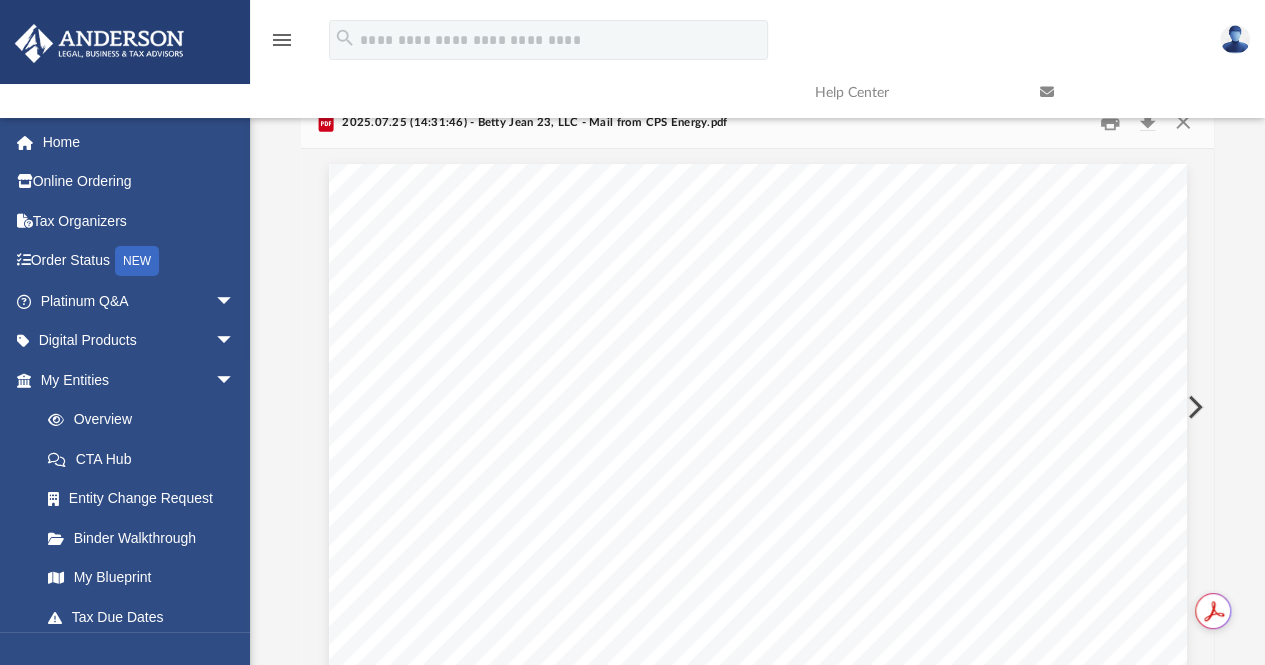 click at bounding box center (1193, 407) 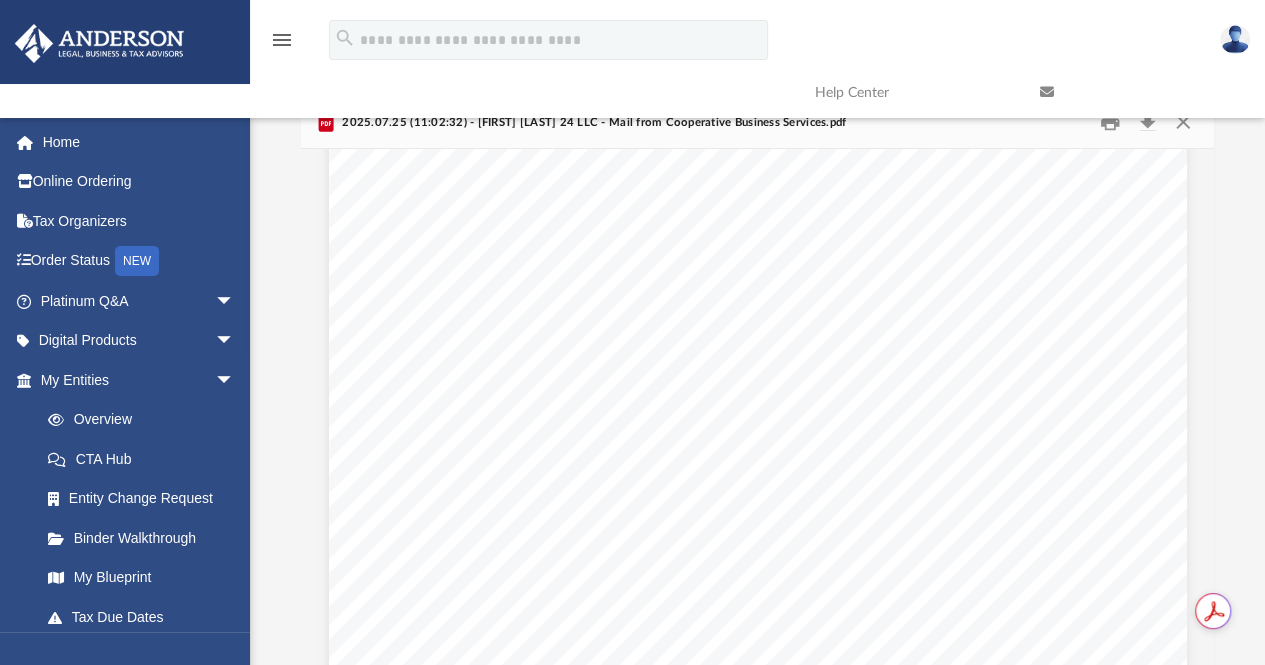 scroll, scrollTop: 0, scrollLeft: 0, axis: both 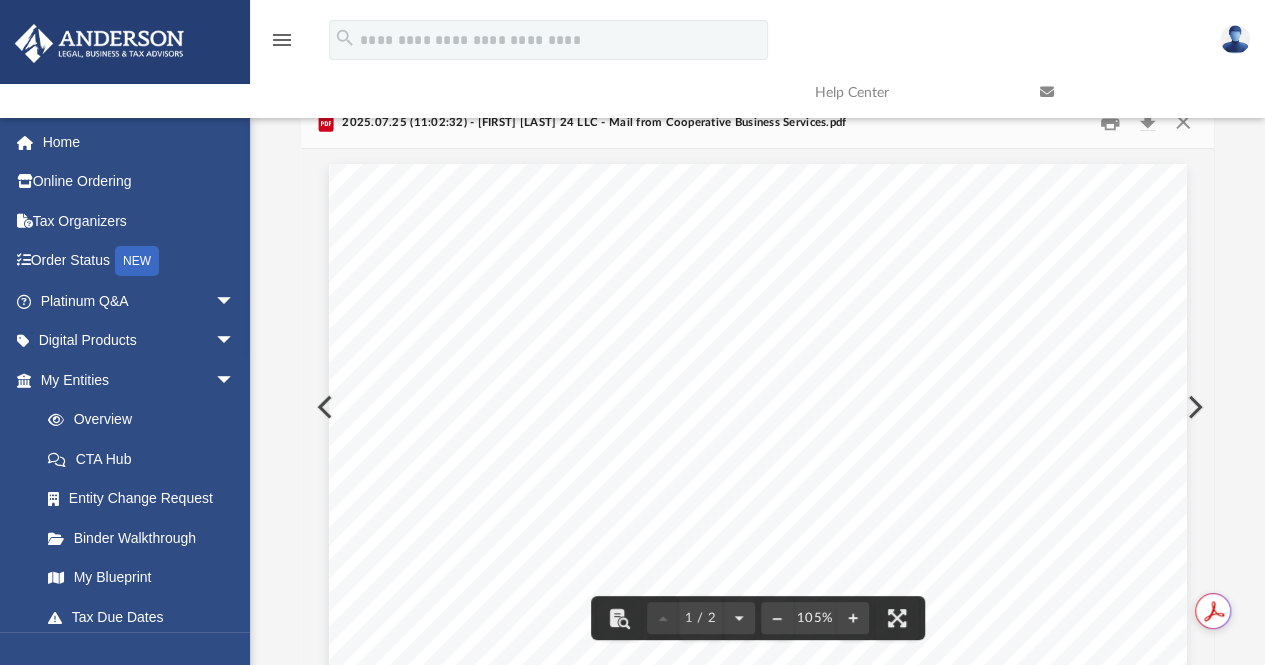 drag, startPoint x: 1090, startPoint y: 444, endPoint x: 1191, endPoint y: 407, distance: 107.563934 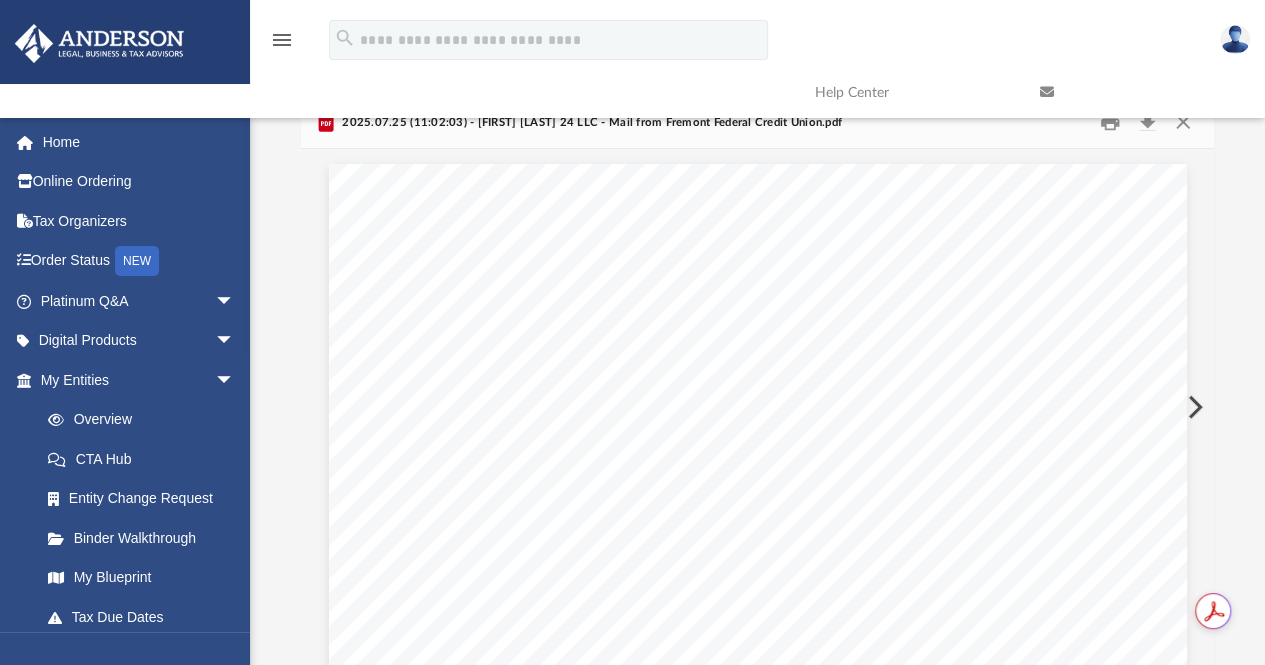 click at bounding box center [1193, 407] 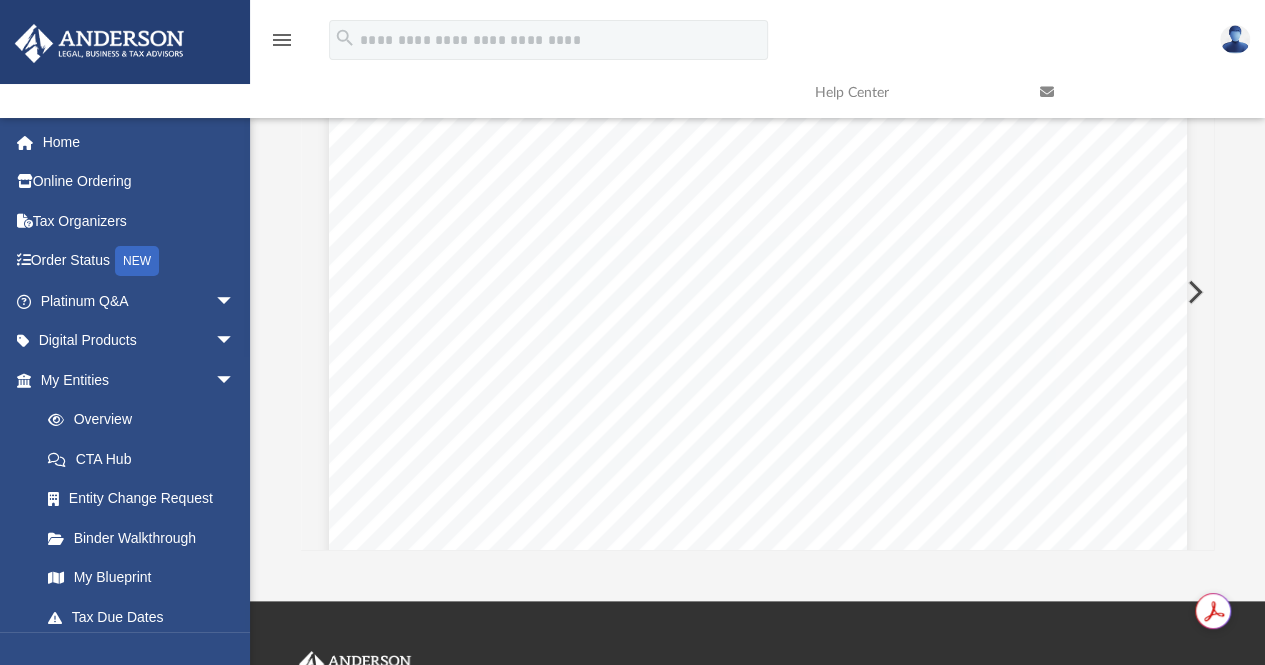 scroll, scrollTop: 204, scrollLeft: 0, axis: vertical 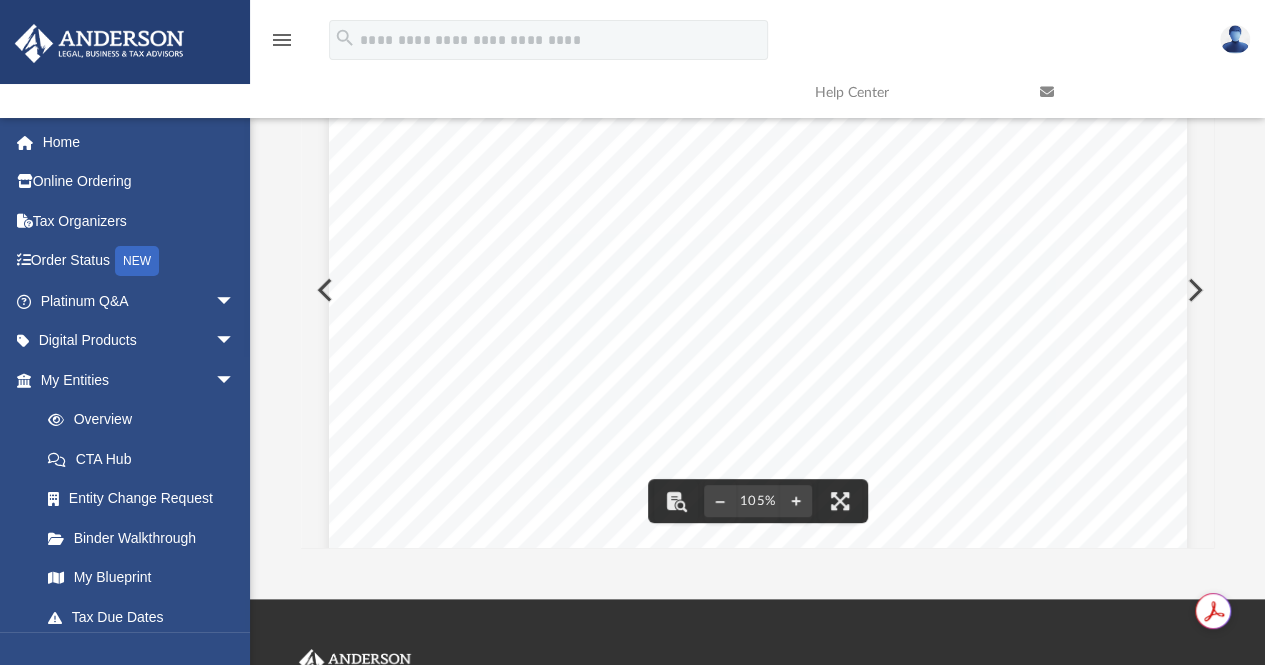 click at bounding box center (1193, 290) 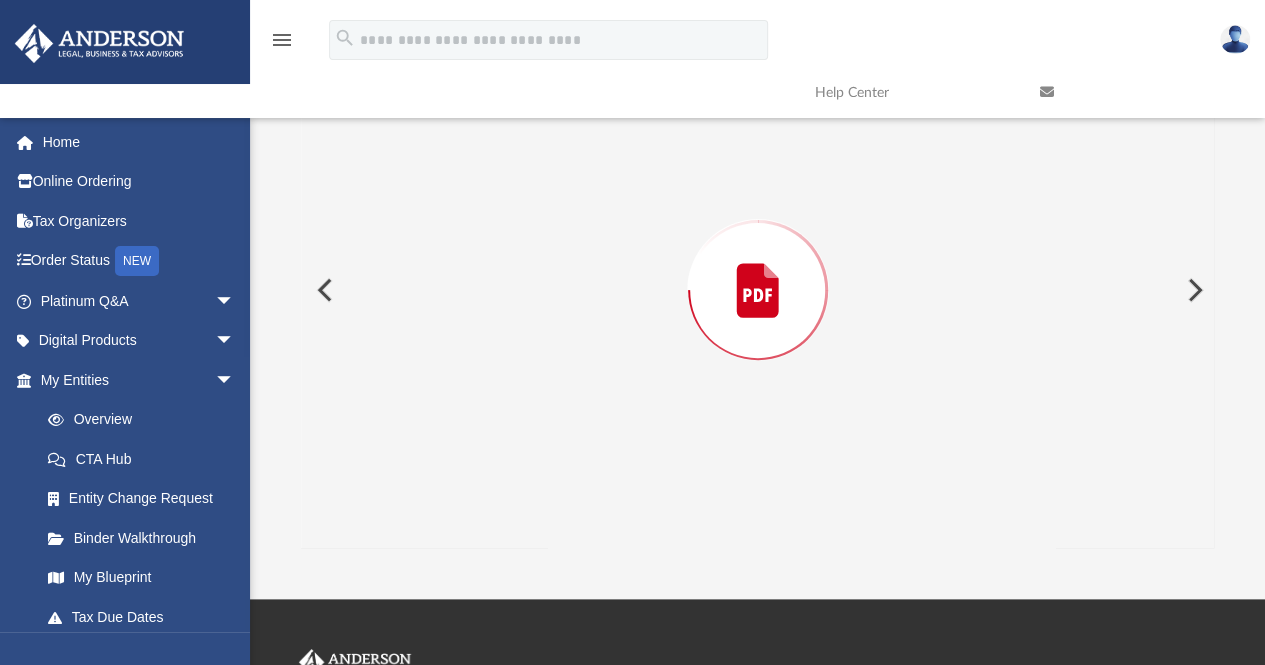 scroll, scrollTop: 0, scrollLeft: 0, axis: both 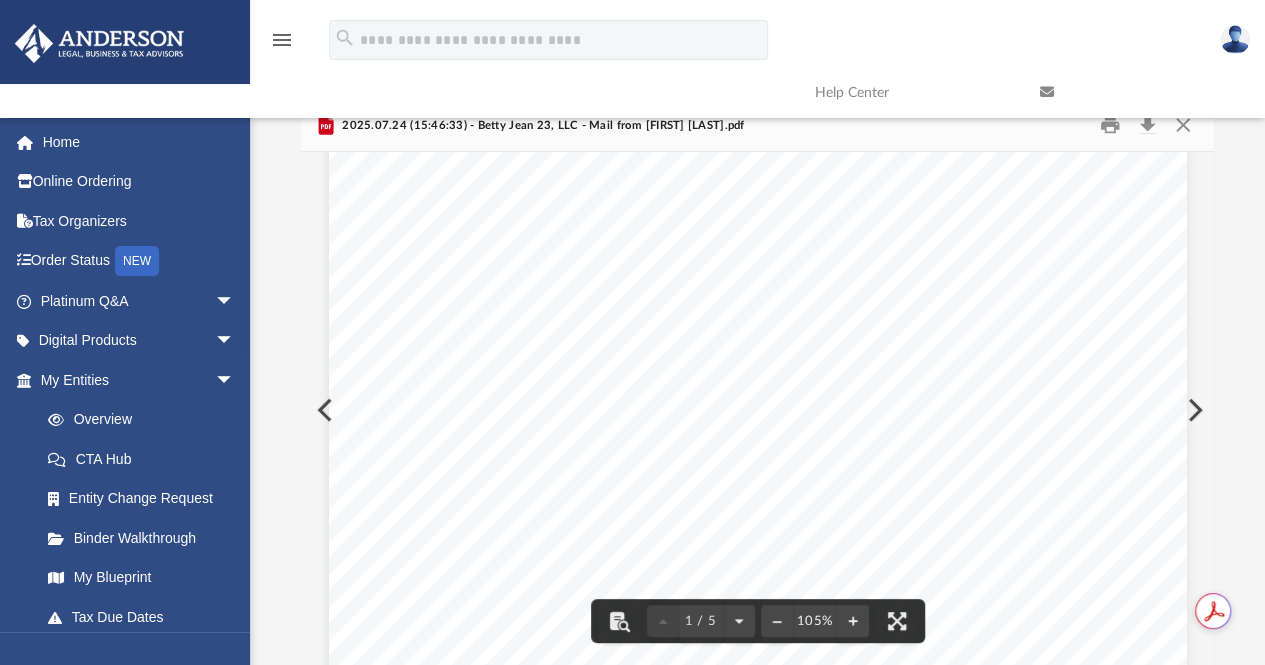 click at bounding box center [1193, 410] 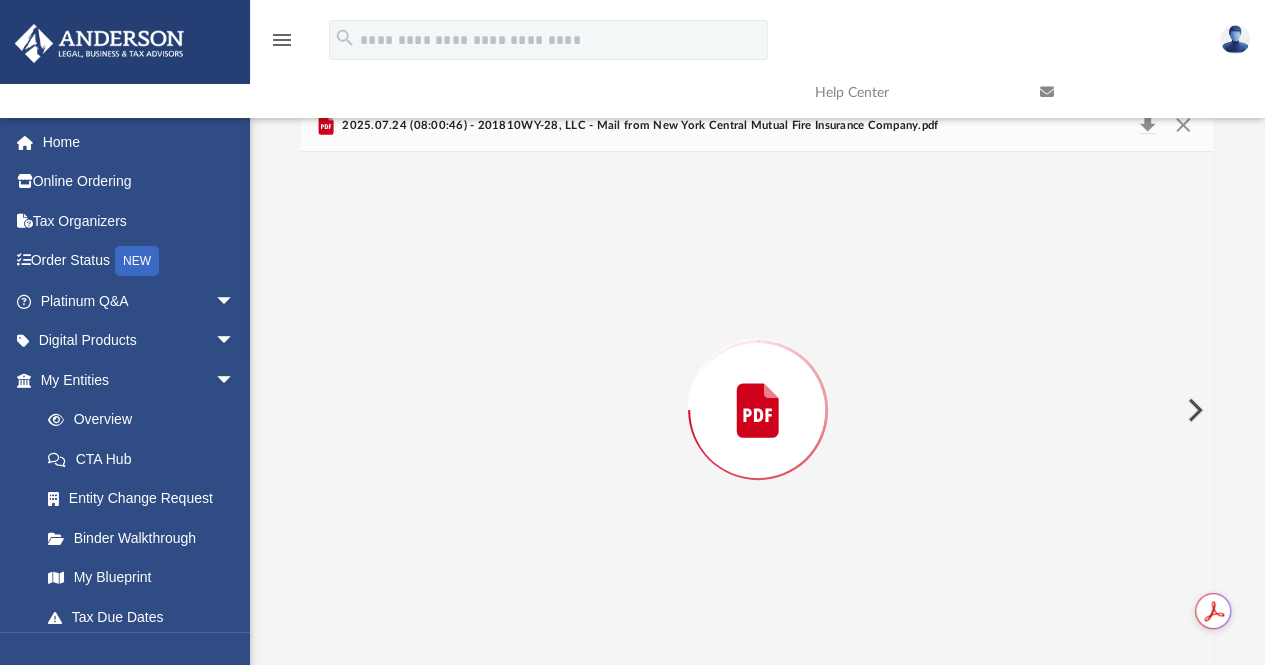 scroll, scrollTop: 87, scrollLeft: 0, axis: vertical 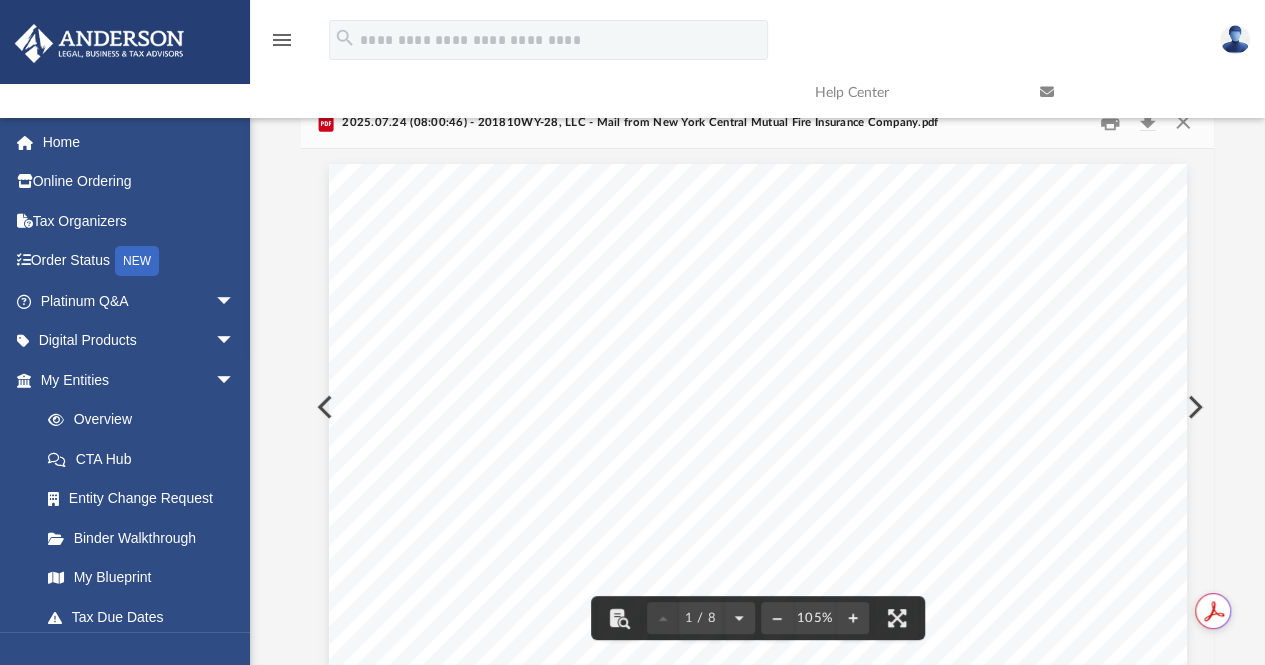 click at bounding box center [1193, 407] 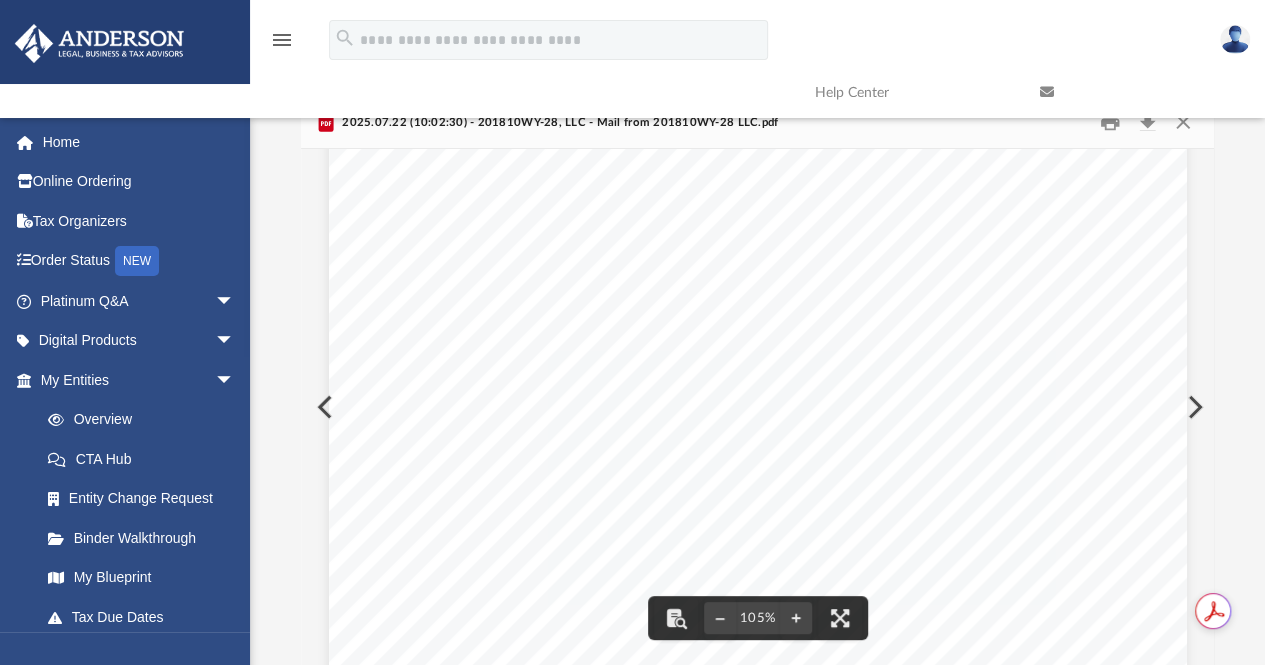 scroll, scrollTop: 354, scrollLeft: 0, axis: vertical 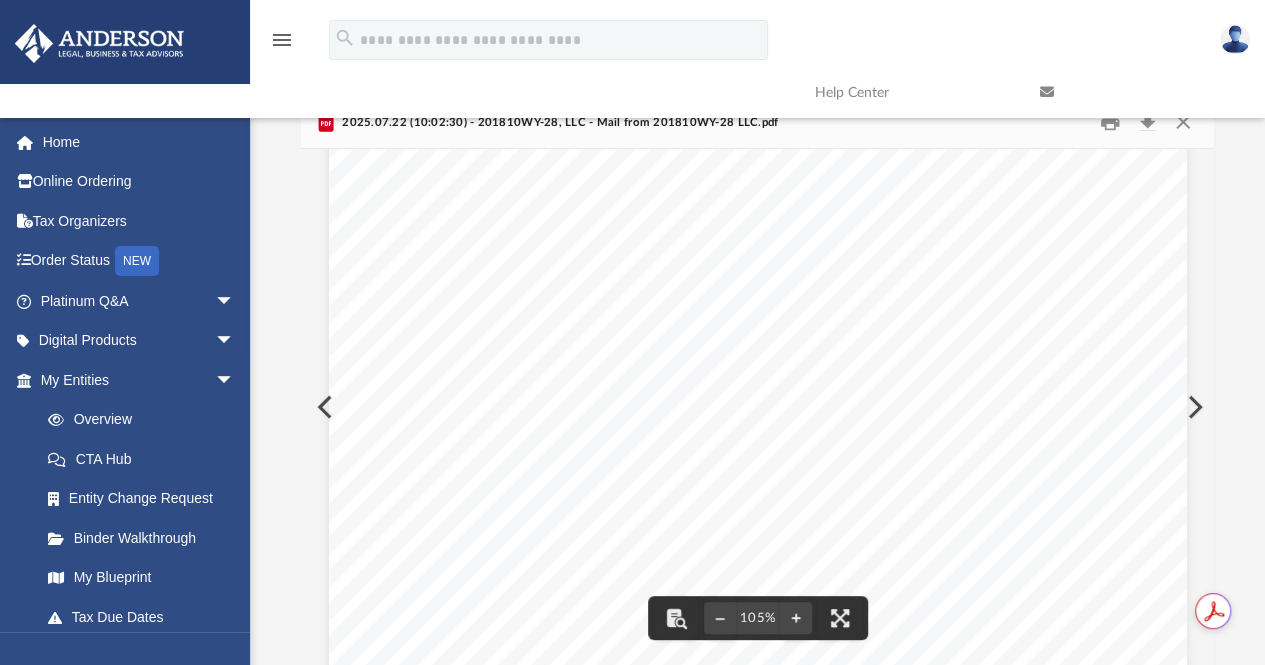 click at bounding box center (758, 362) 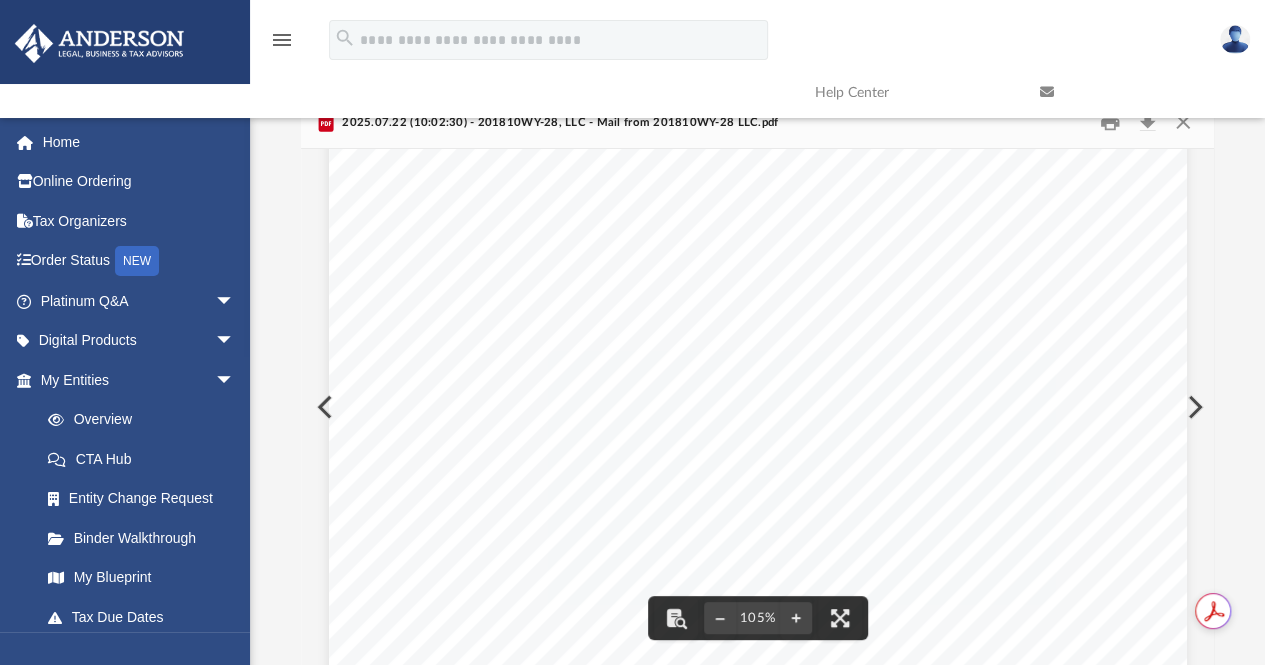click at bounding box center [758, 564] 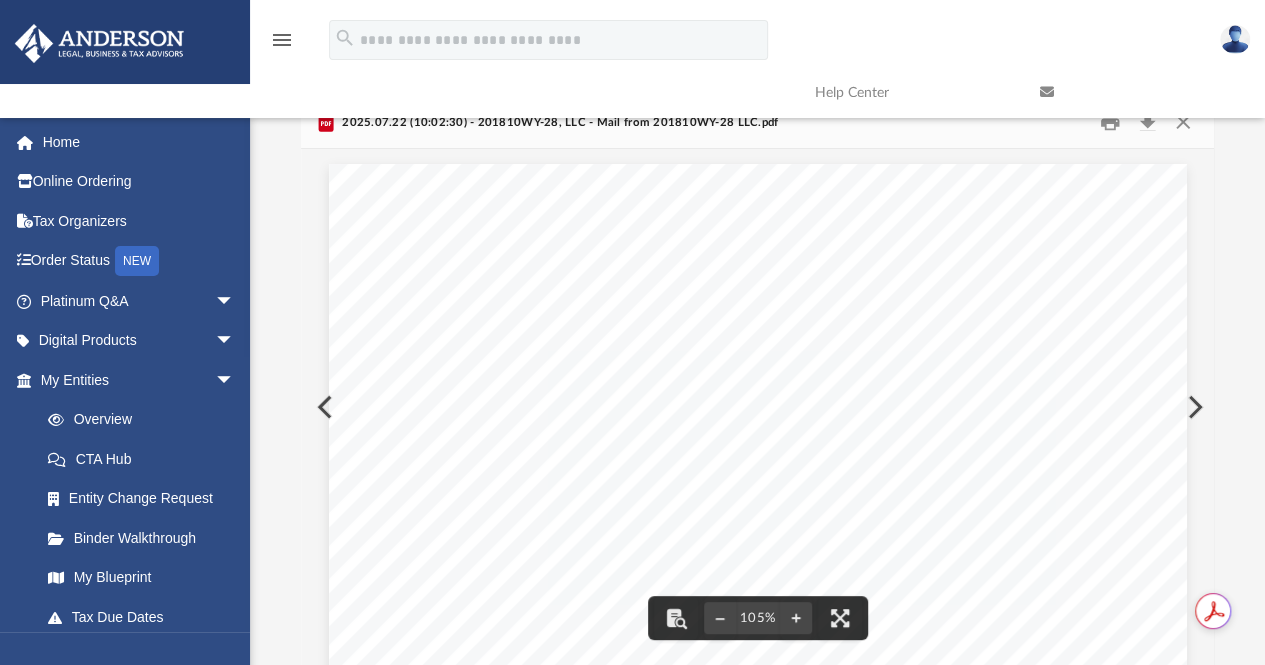 click at bounding box center [323, 407] 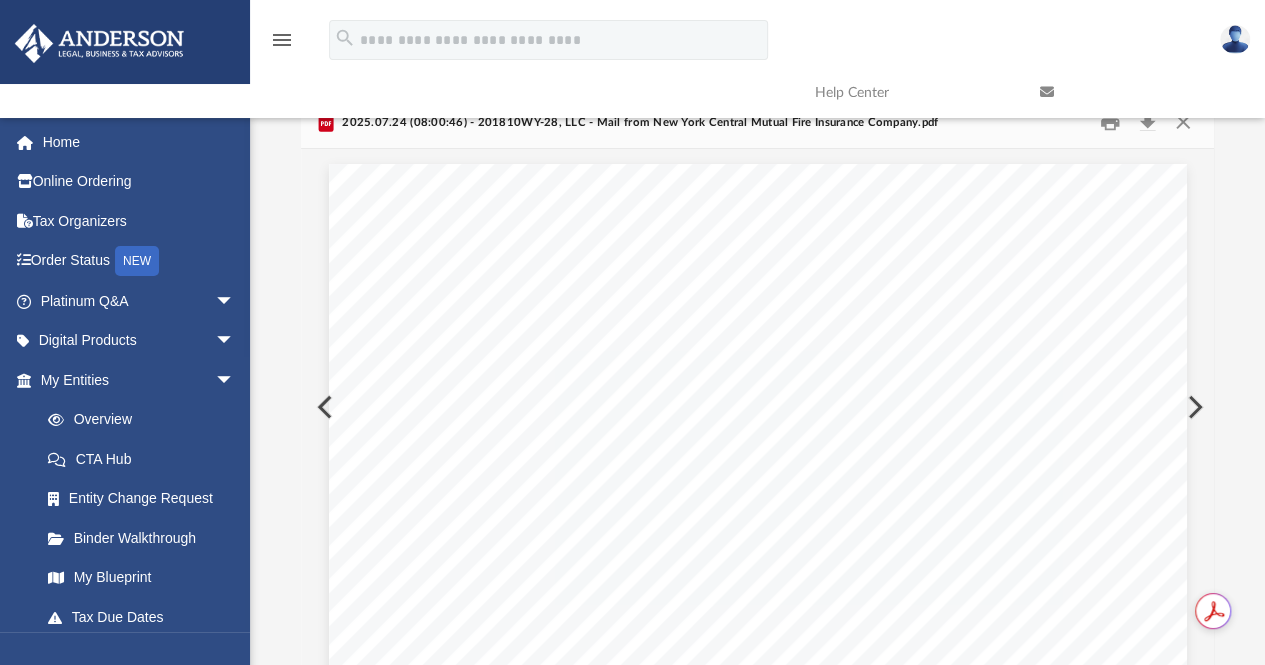 click at bounding box center [323, 407] 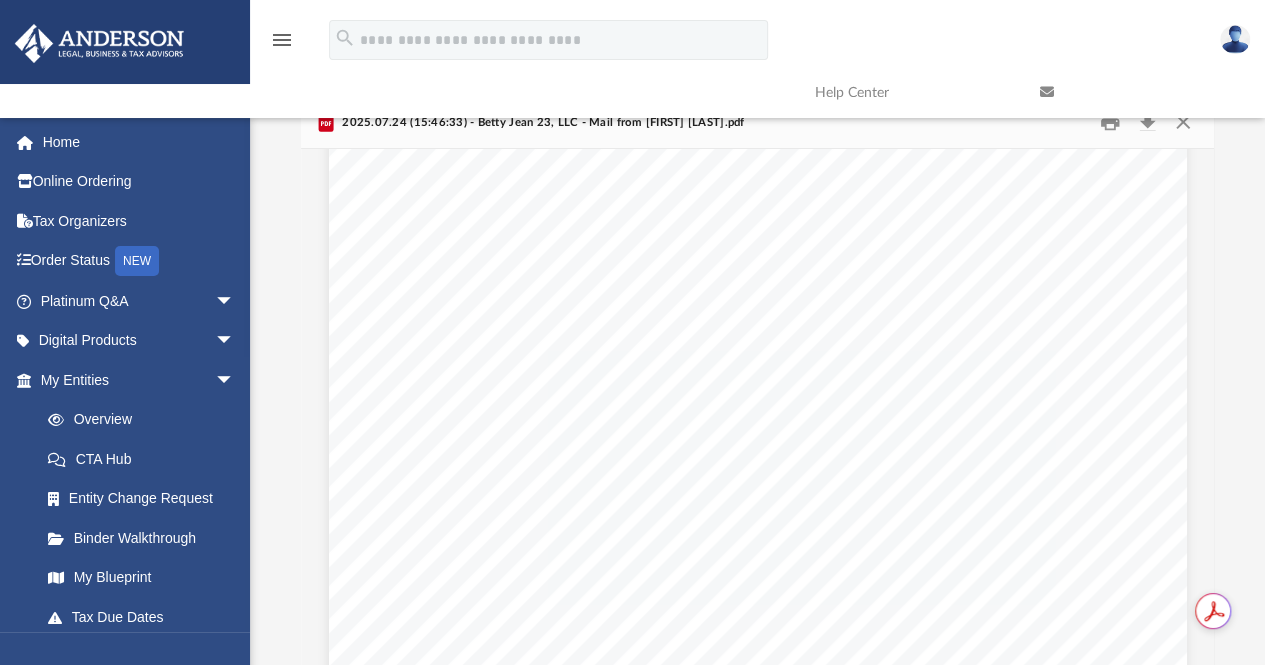 scroll, scrollTop: 291, scrollLeft: 0, axis: vertical 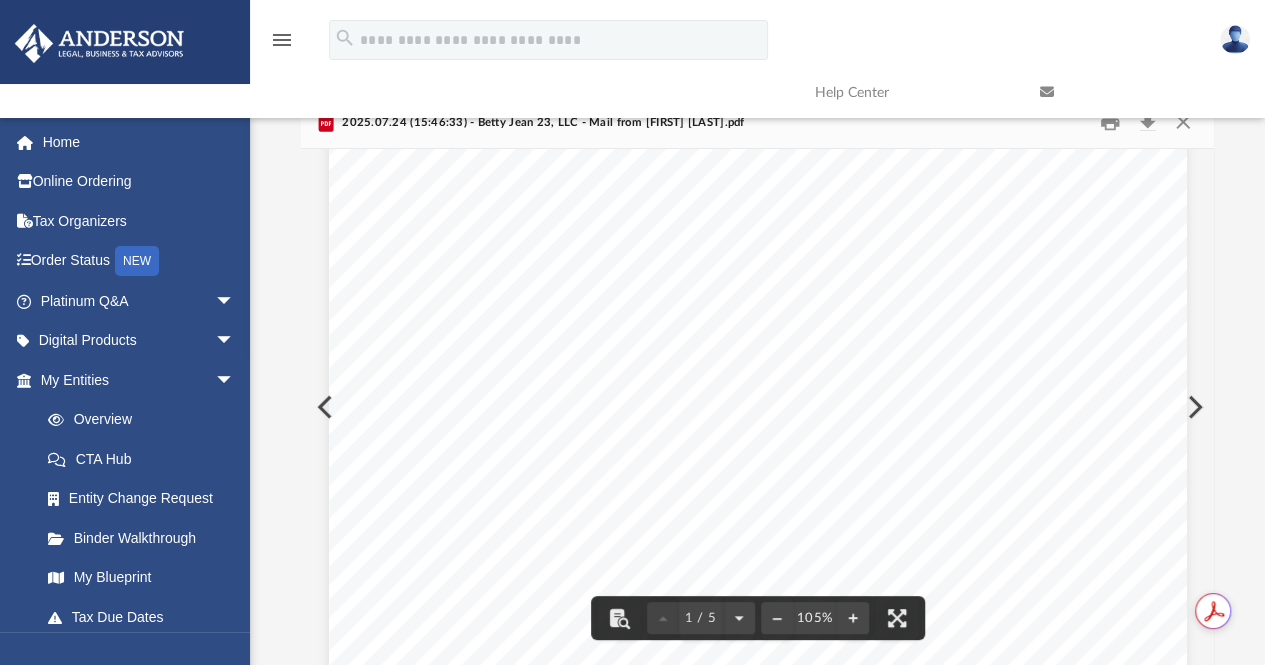 click at bounding box center [1137, 92] 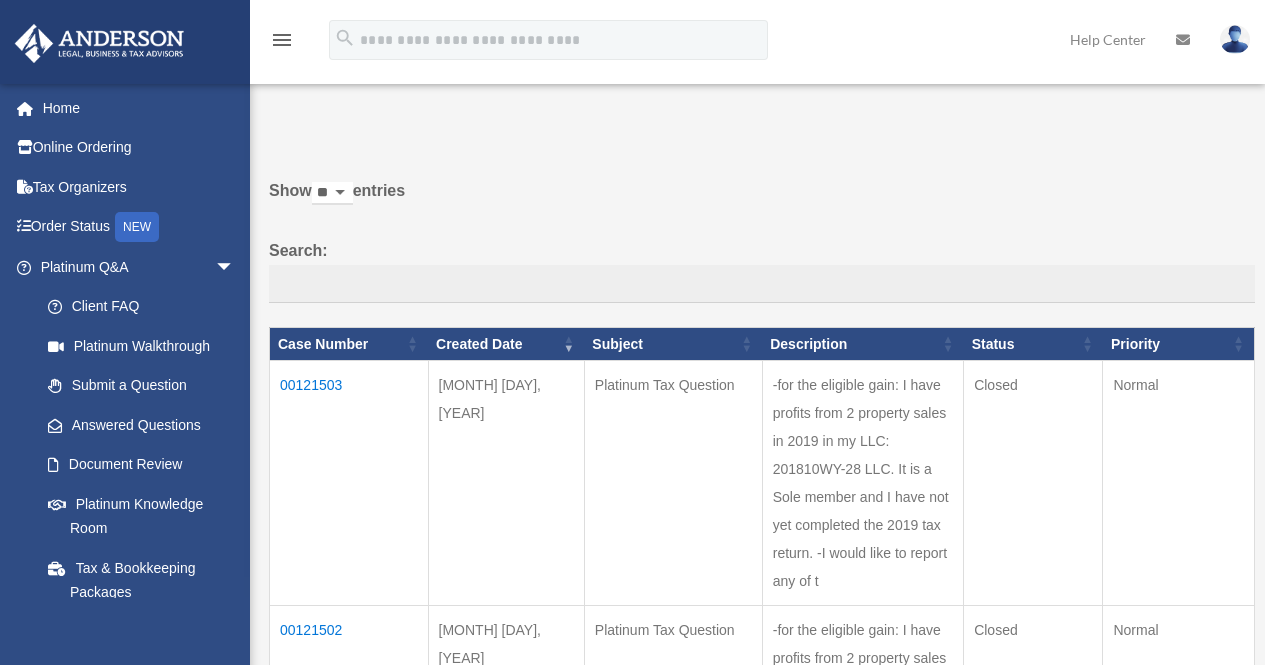 scroll, scrollTop: 0, scrollLeft: 0, axis: both 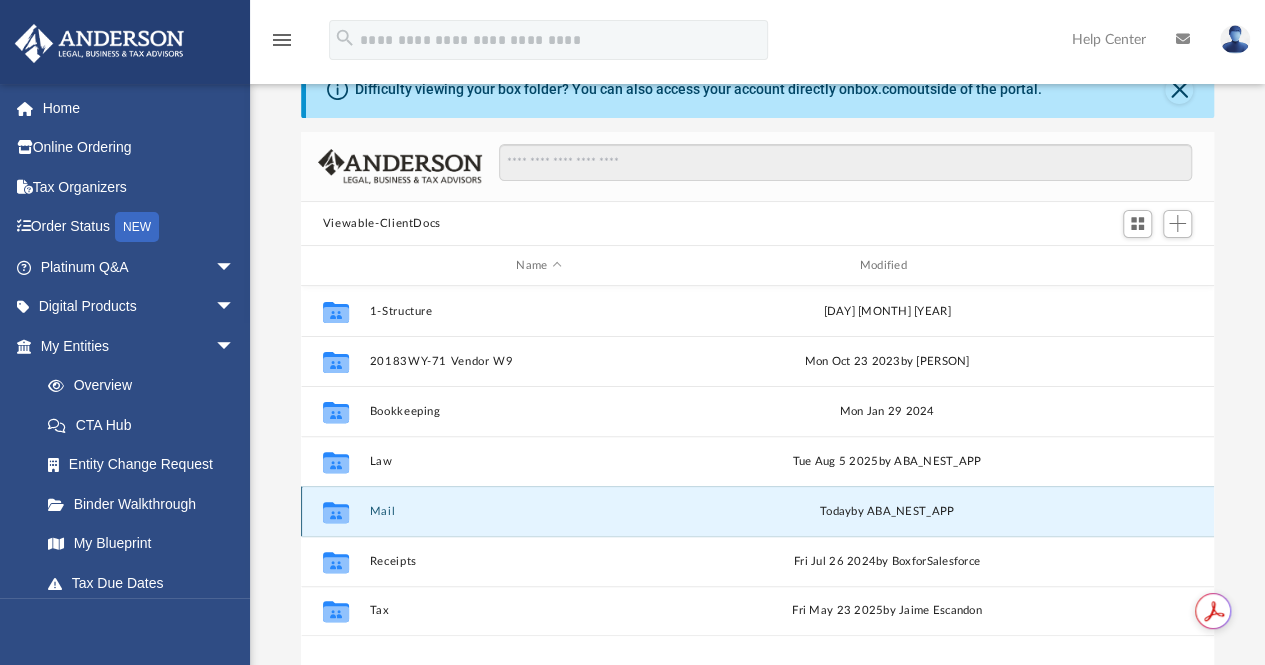 click on "Mail" at bounding box center (538, 511) 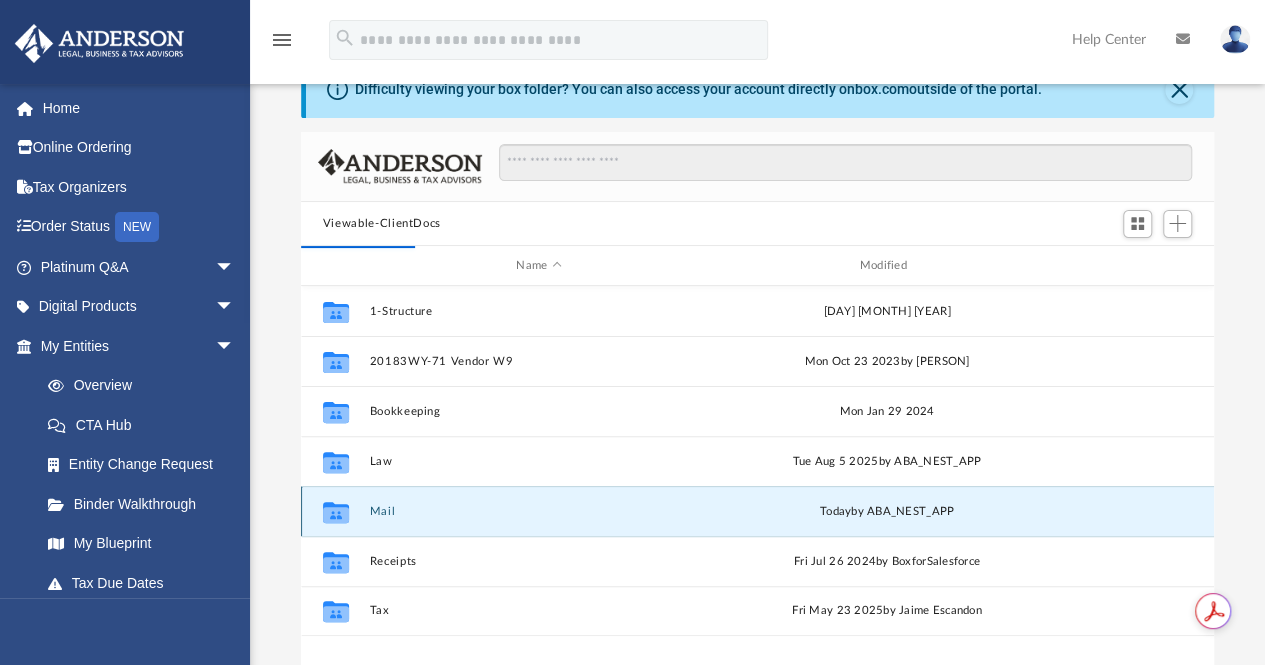 click on "Mail" at bounding box center [538, 511] 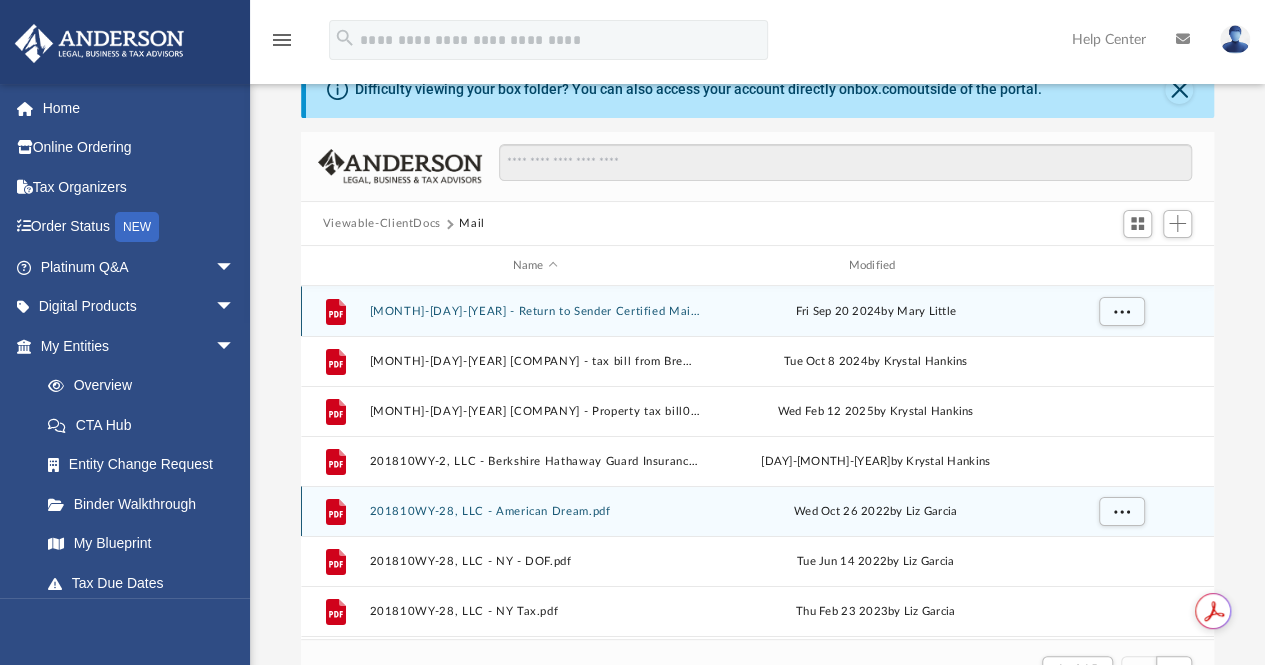 scroll, scrollTop: 378, scrollLeft: 898, axis: both 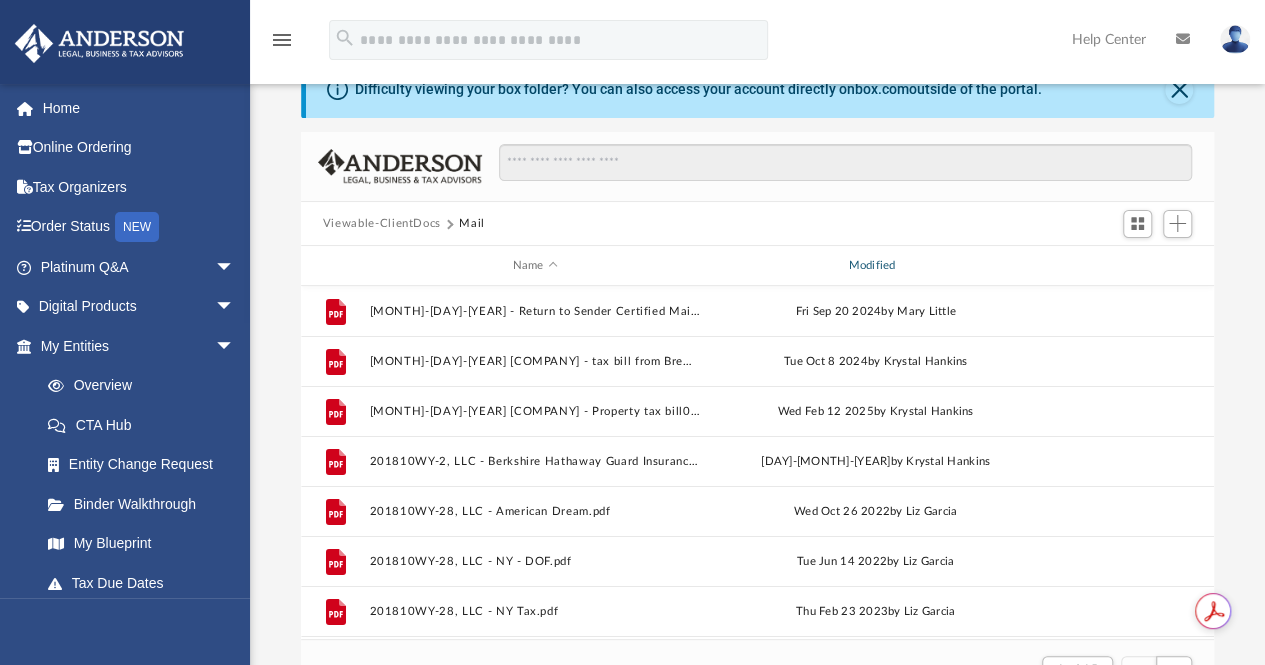 click on "Modified" at bounding box center (875, 266) 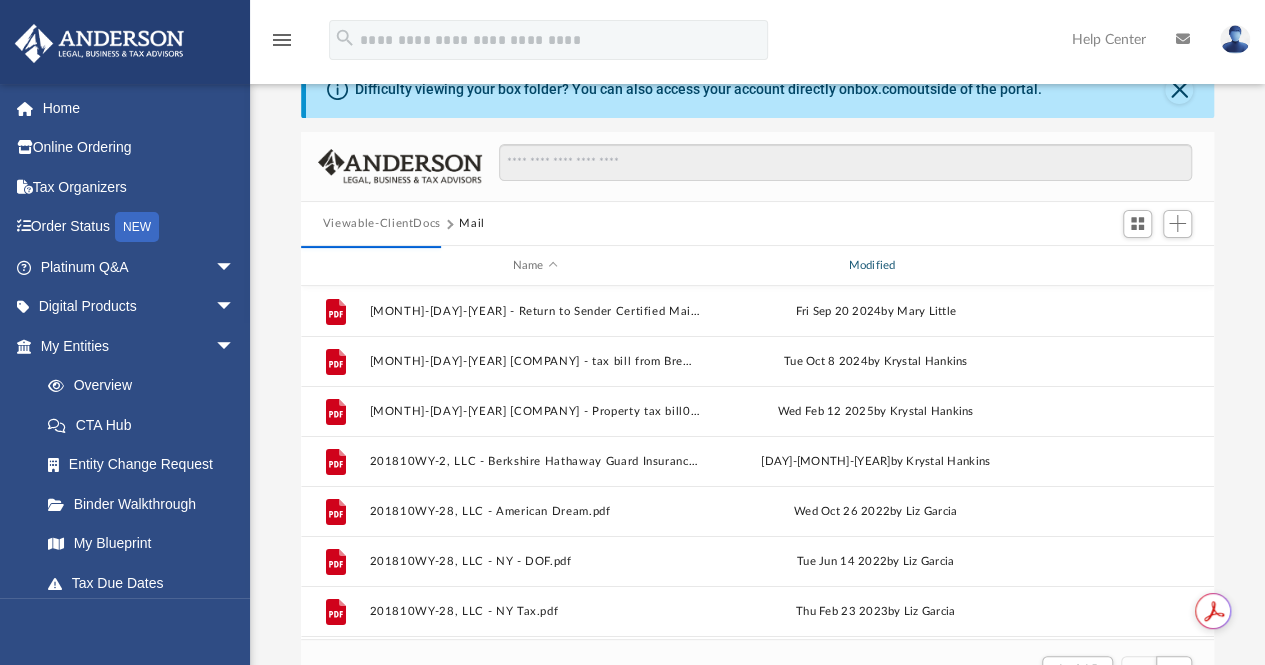 click on "Modified" at bounding box center [875, 266] 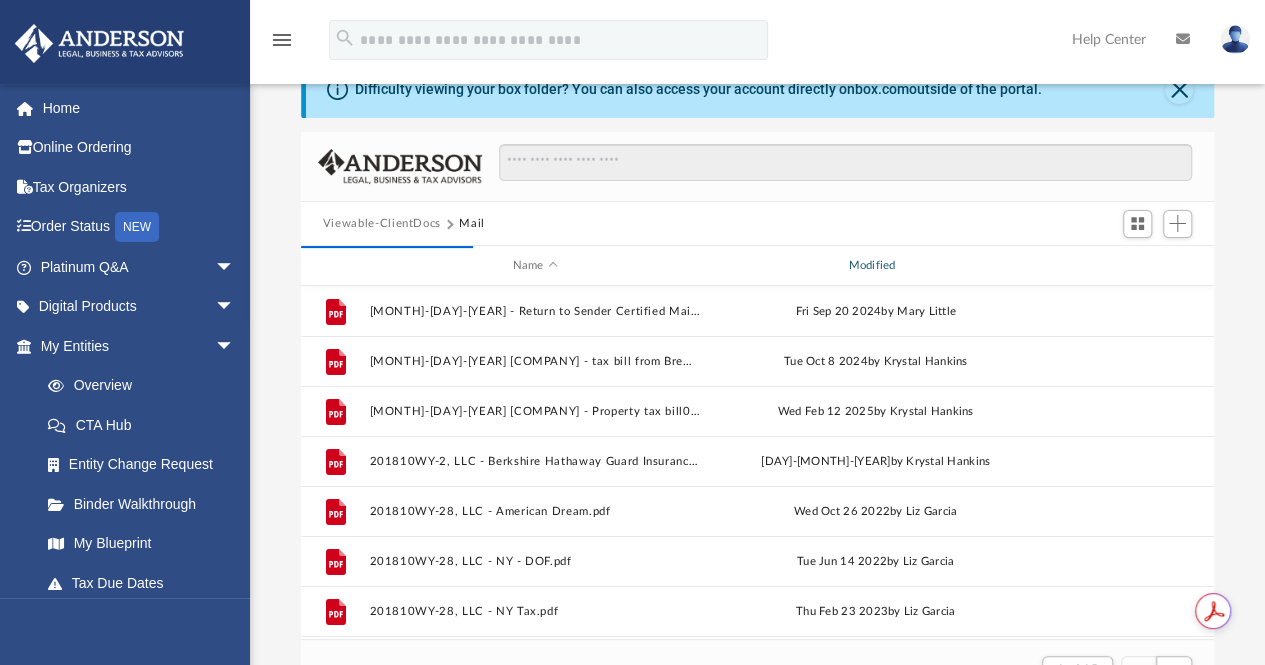 click on "Modified" at bounding box center [875, 266] 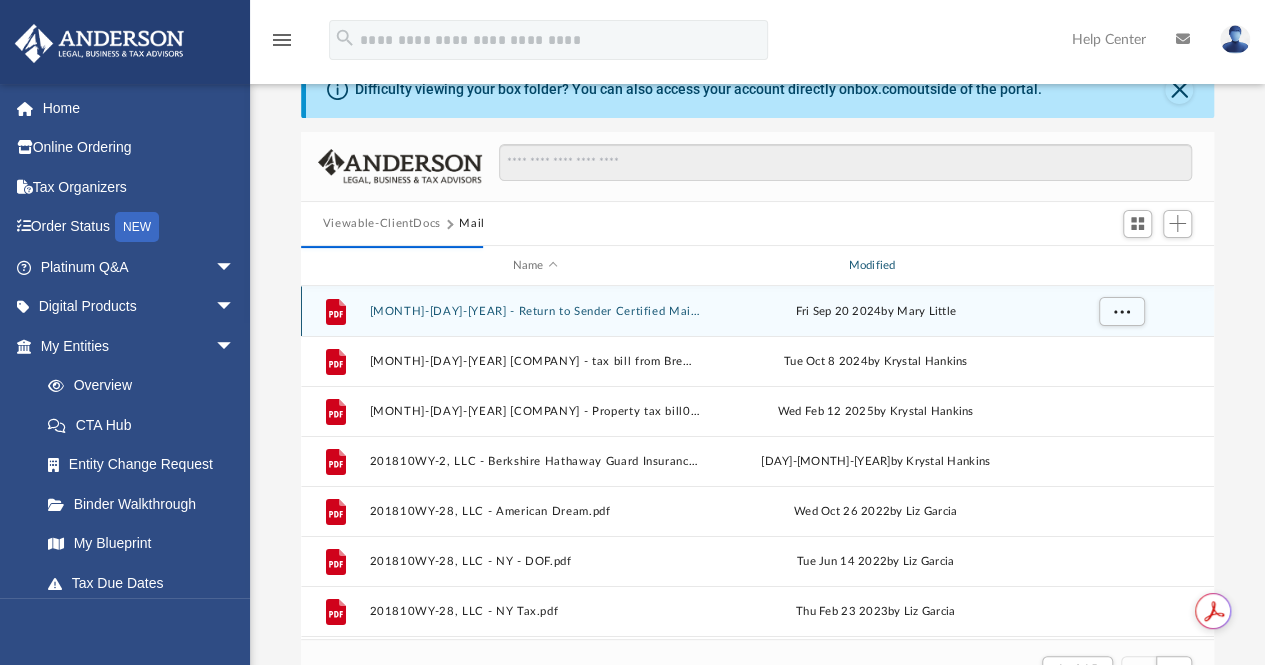 scroll, scrollTop: 0, scrollLeft: 0, axis: both 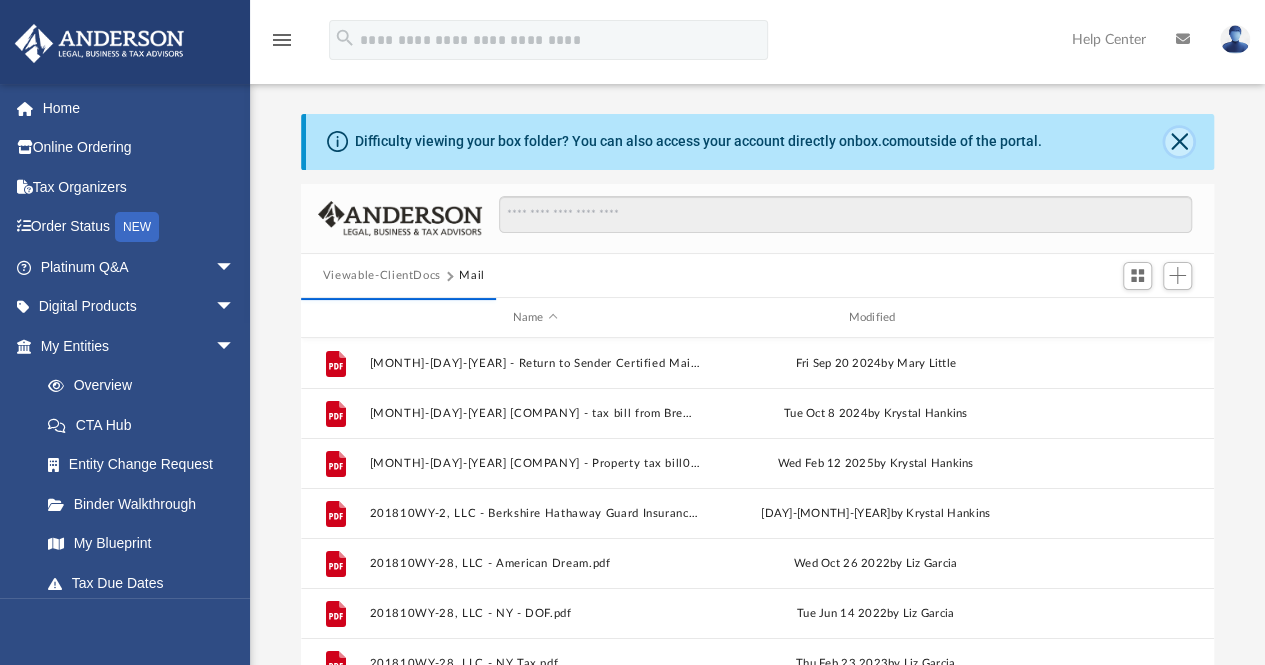 click 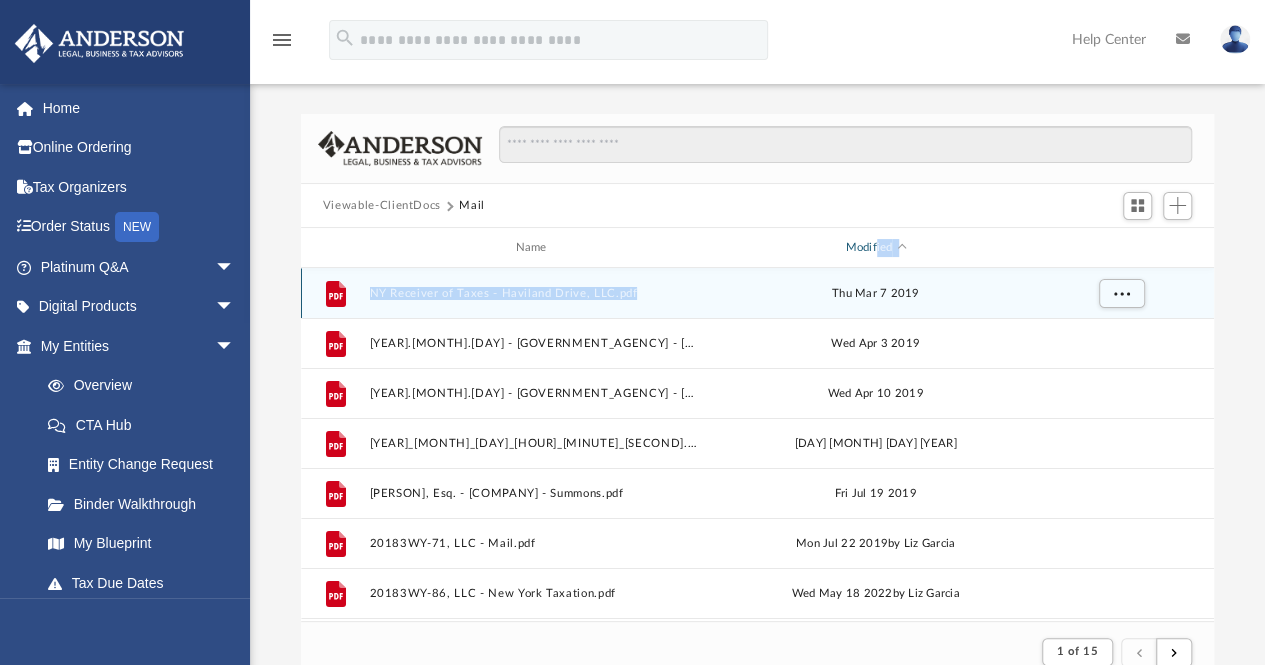 drag, startPoint x: 825, startPoint y: 309, endPoint x: 874, endPoint y: 243, distance: 82.20097 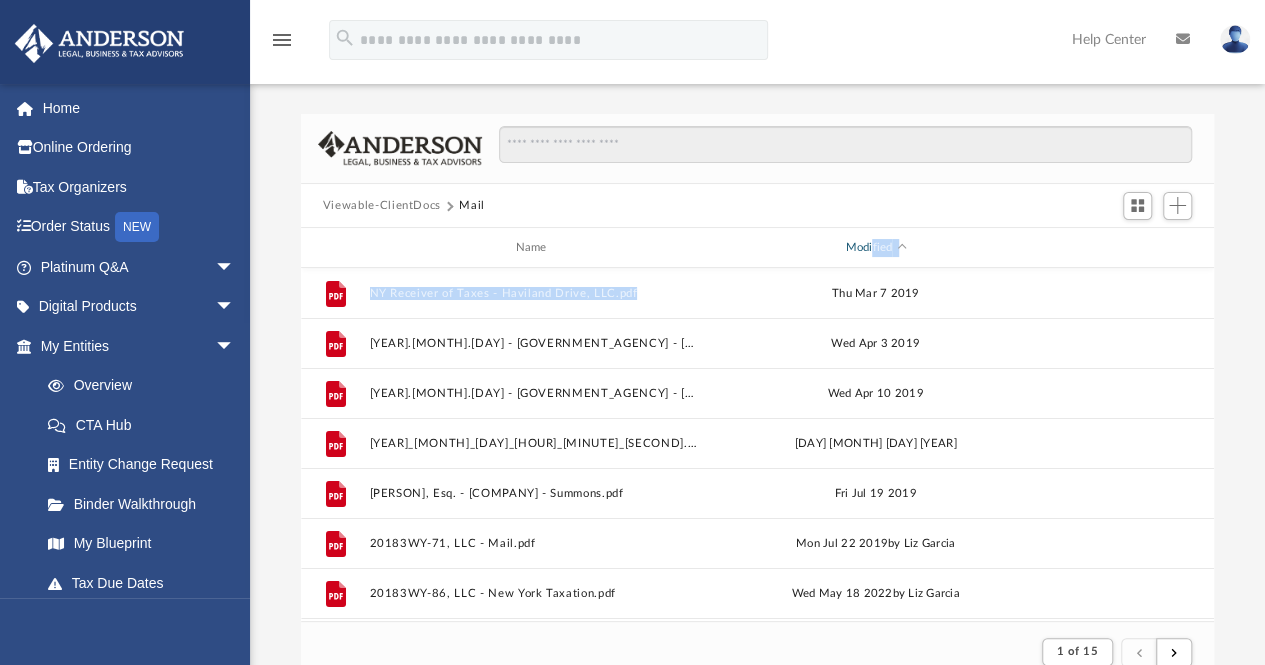 click on "Modified" at bounding box center (875, 248) 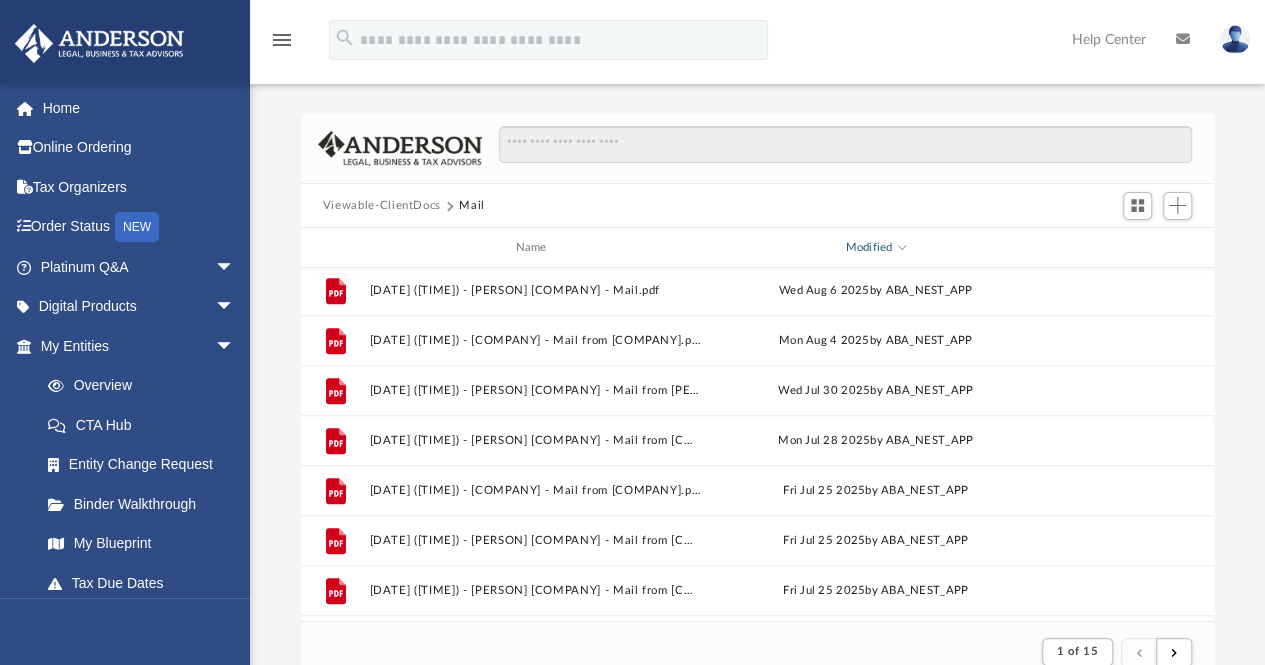 scroll, scrollTop: 808, scrollLeft: 0, axis: vertical 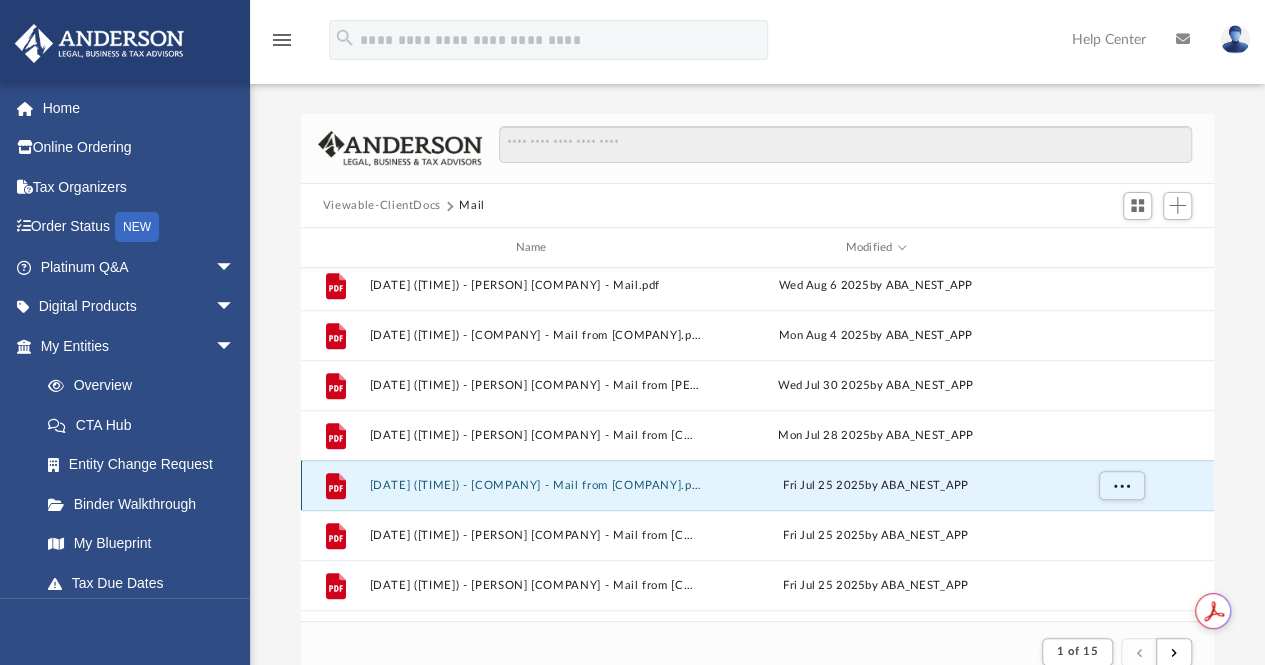click on "2025.07.25 (14:31:46) - Betty Jean 23, LLC - Mail from CPS Energy.pdf" at bounding box center [535, 485] 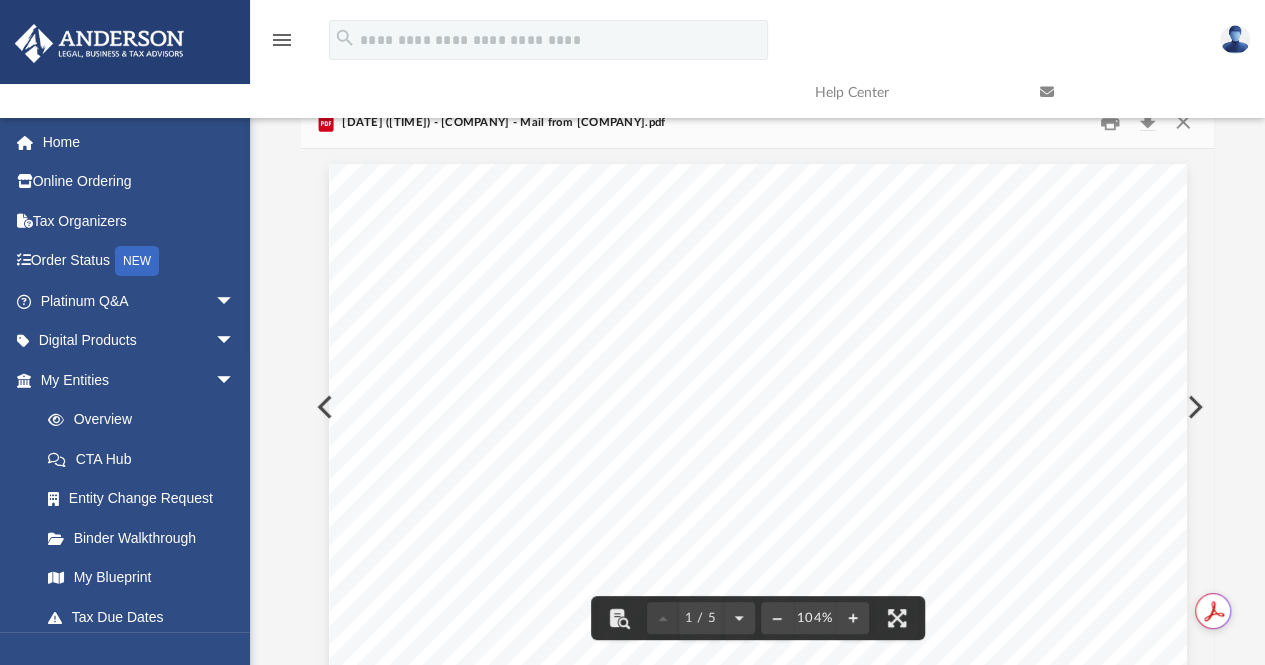 click at bounding box center (1193, 407) 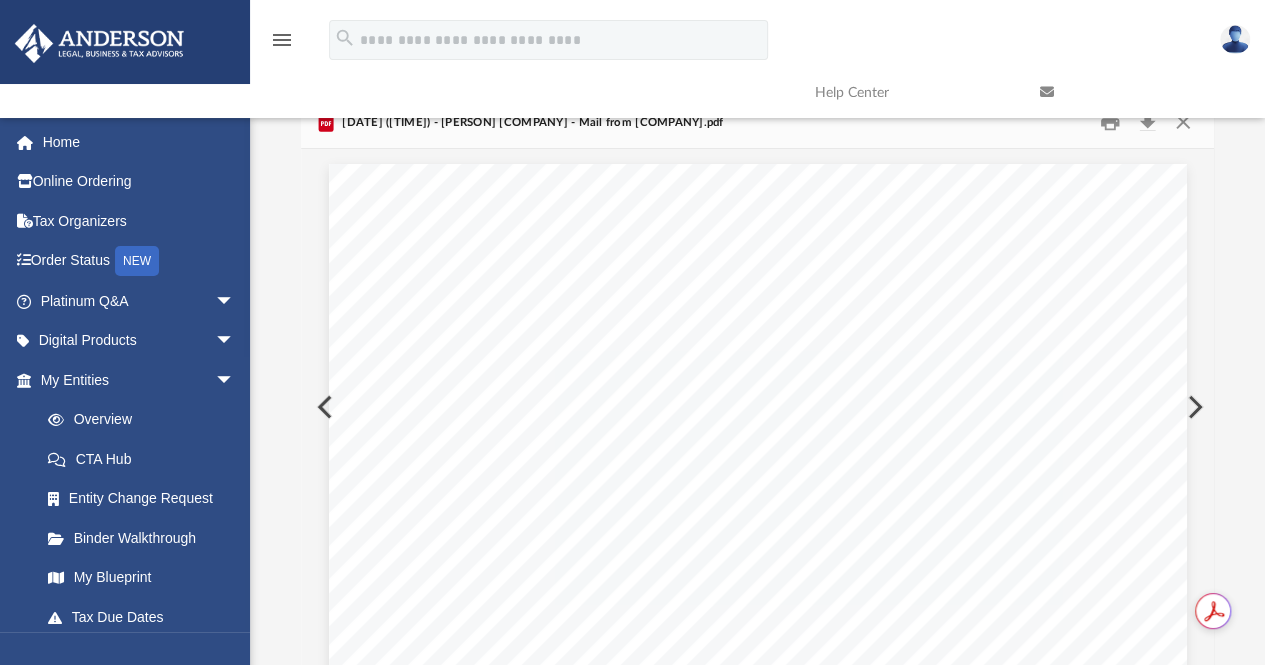 click at bounding box center (1193, 407) 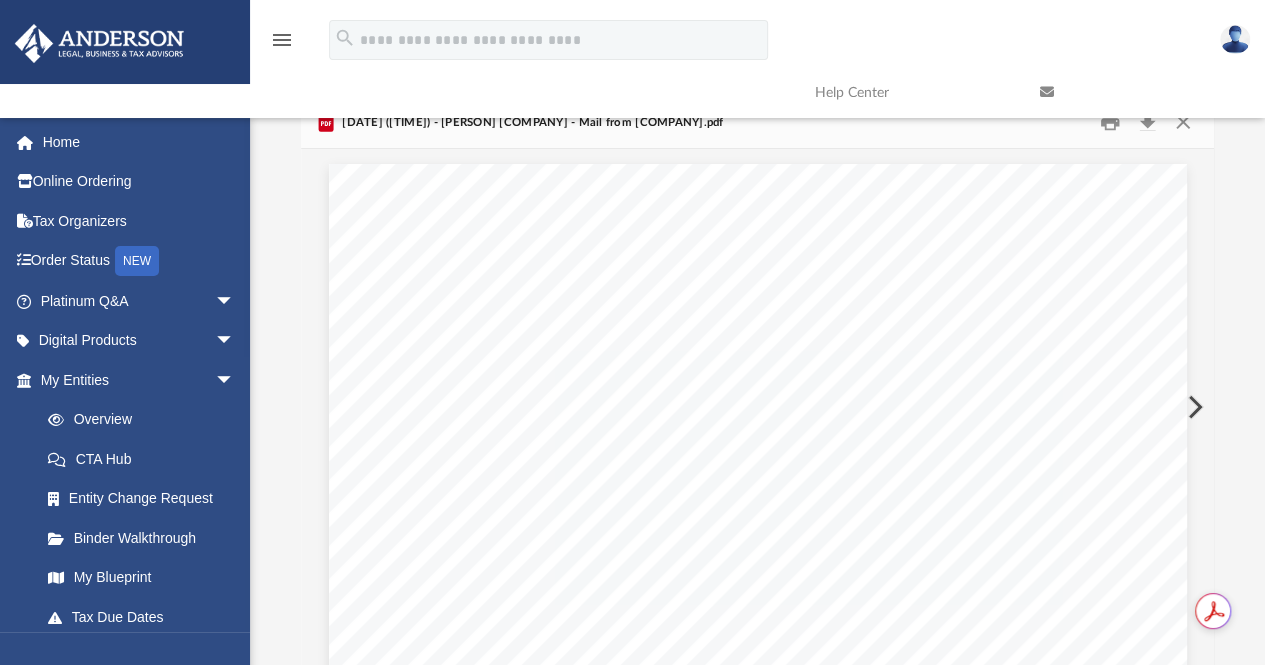 click at bounding box center [1193, 407] 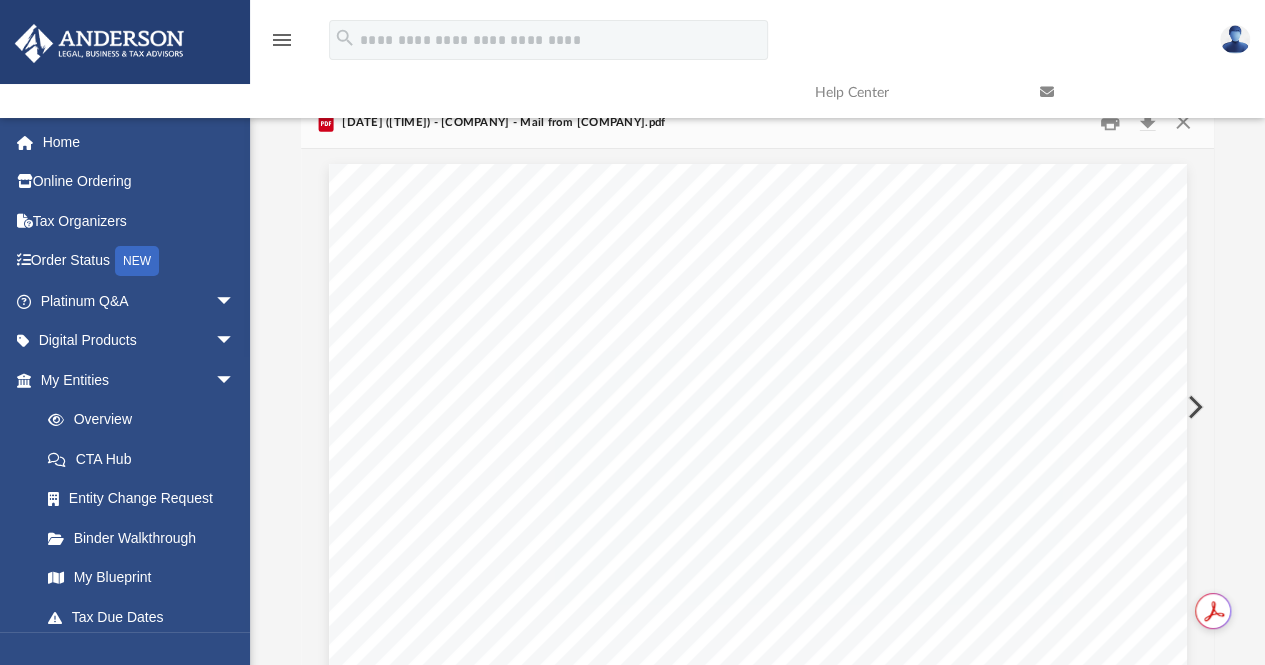 click at bounding box center (1193, 407) 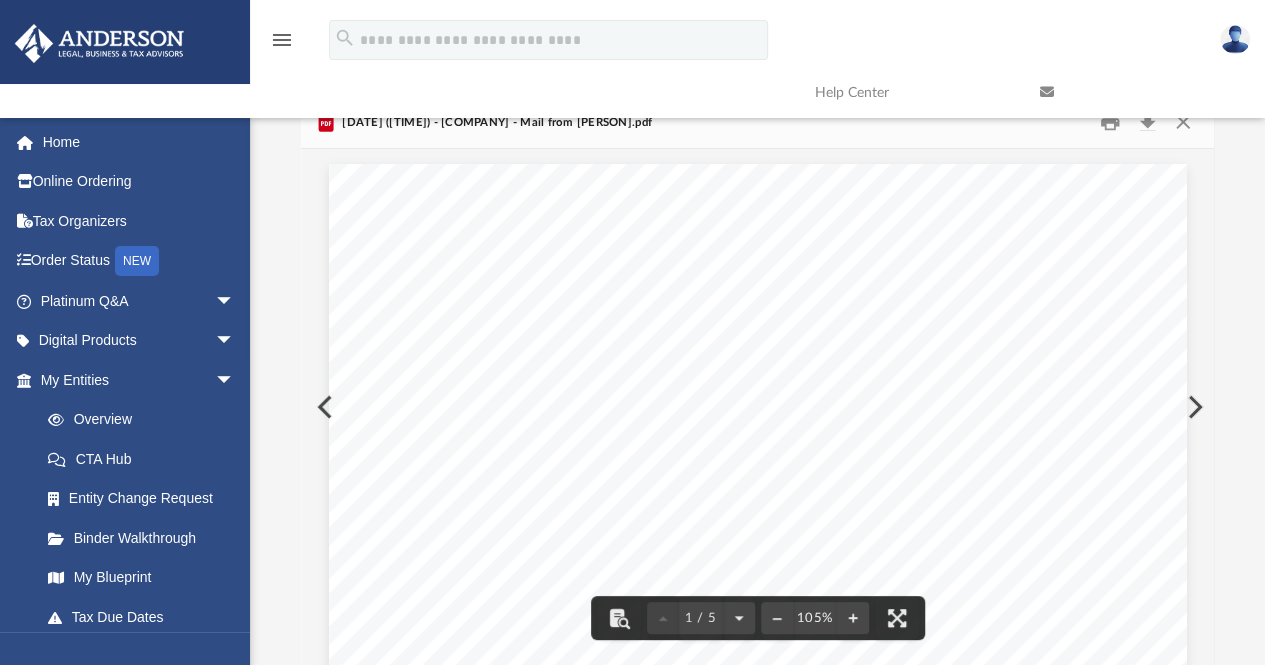 scroll, scrollTop: 0, scrollLeft: 0, axis: both 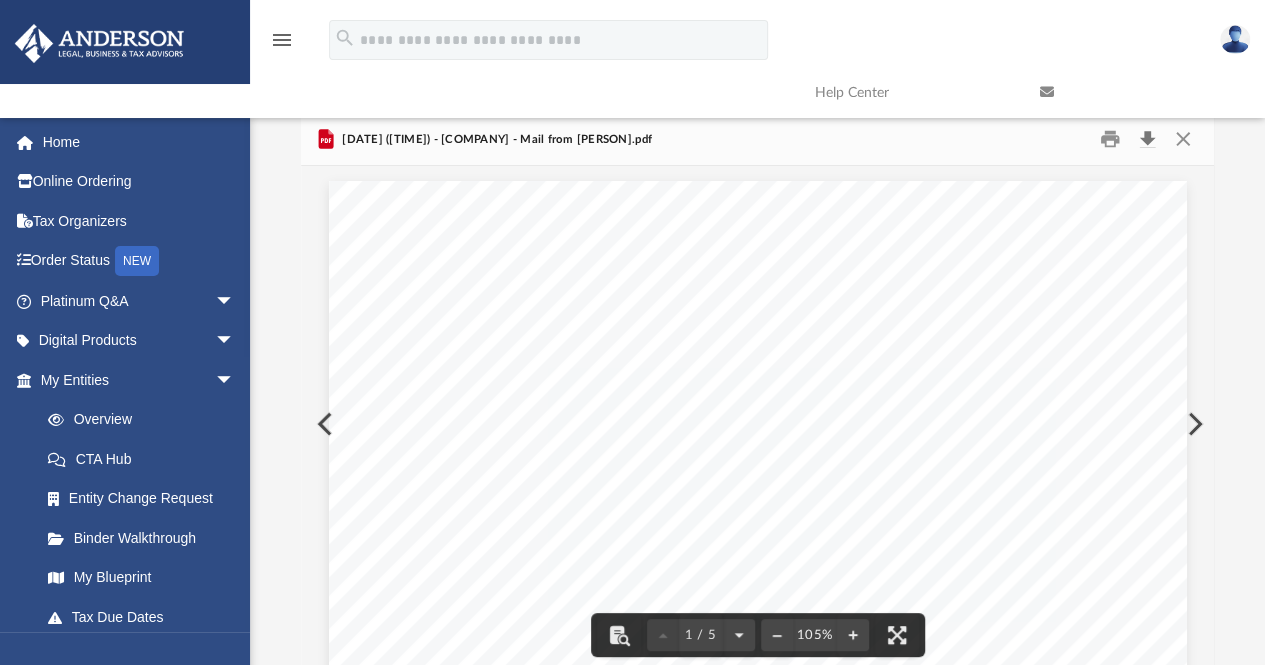 click at bounding box center (1147, 139) 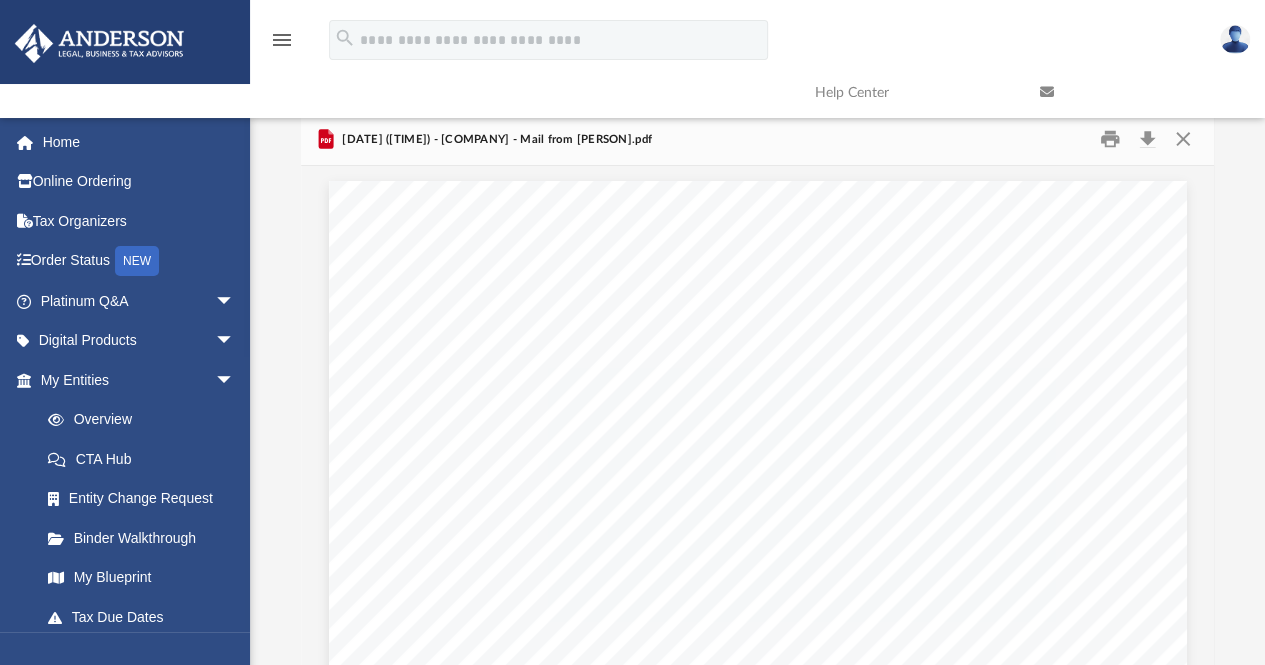 click on "menu
search
Site Menu		            	 add
joselynmorales@joselynmorales.com
My Profile
Reset Password
Logout
Help Center" at bounding box center [632, 66] 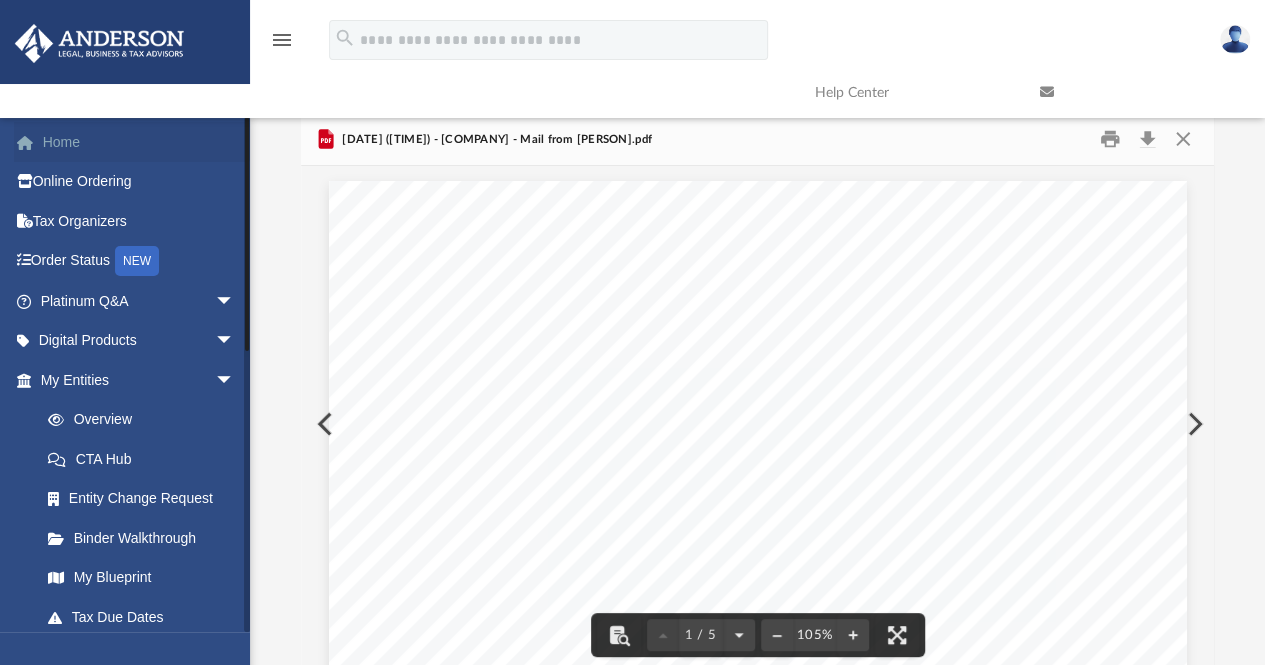 click on "Home" at bounding box center [139, 142] 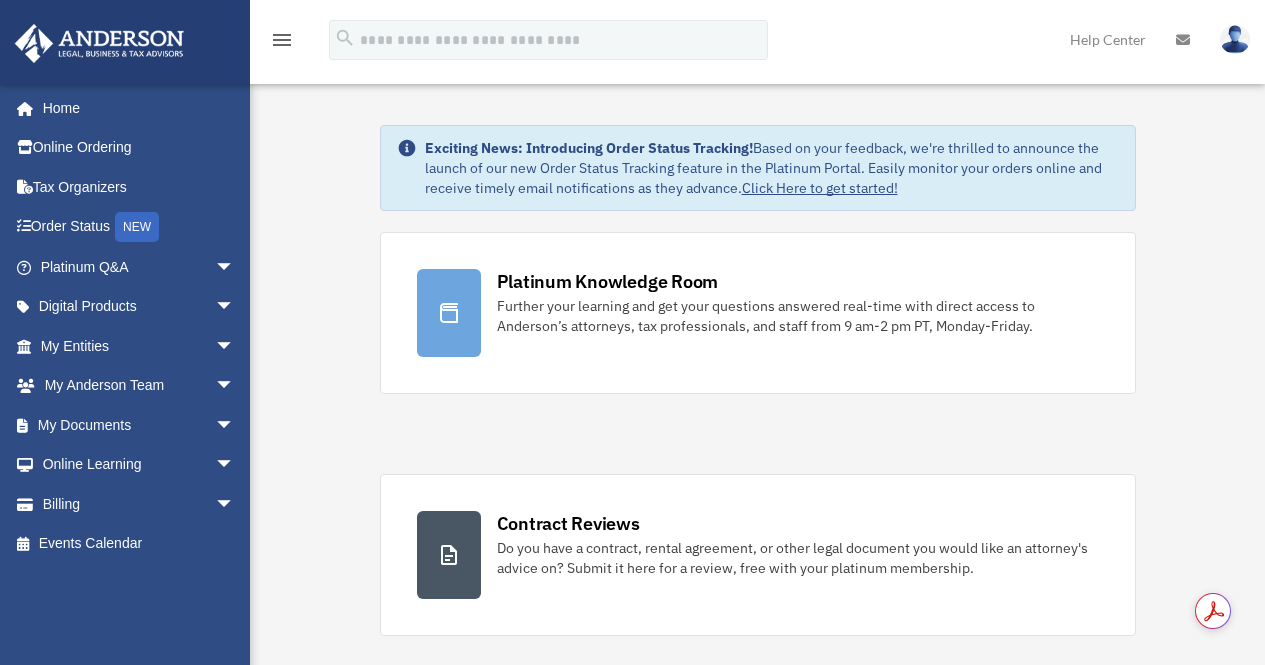 scroll, scrollTop: 0, scrollLeft: 0, axis: both 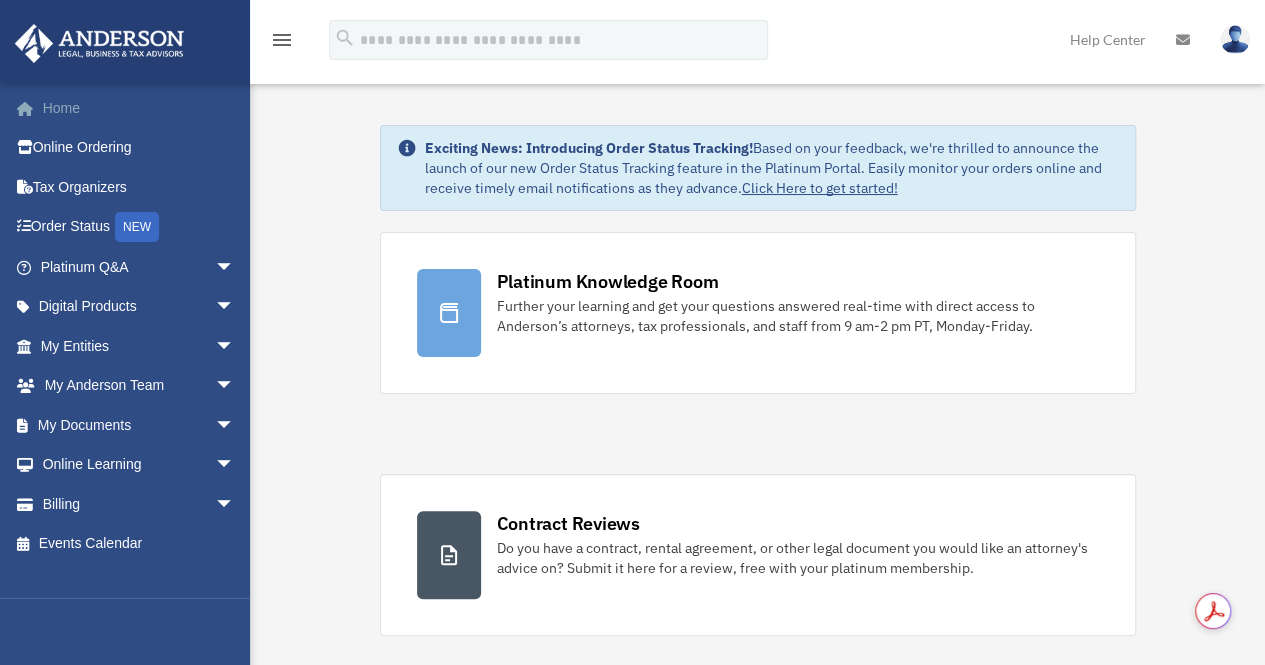 click on "Home" at bounding box center [139, 108] 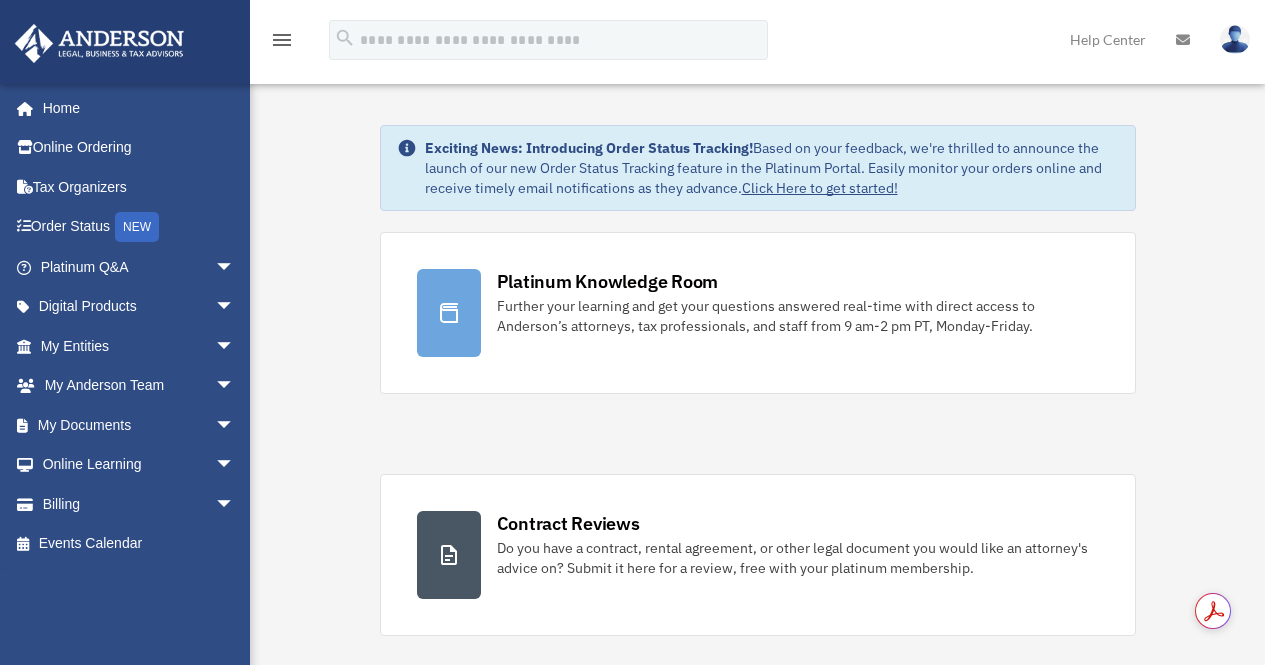 scroll, scrollTop: 0, scrollLeft: 0, axis: both 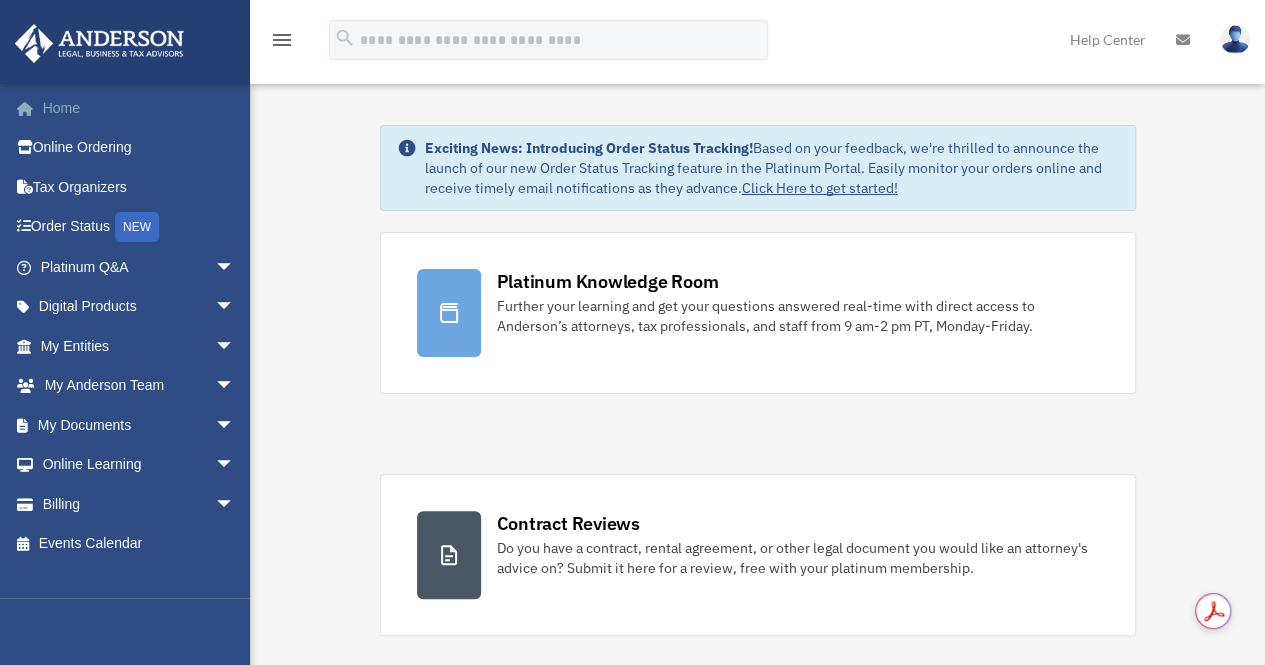 click on "Home" at bounding box center (139, 108) 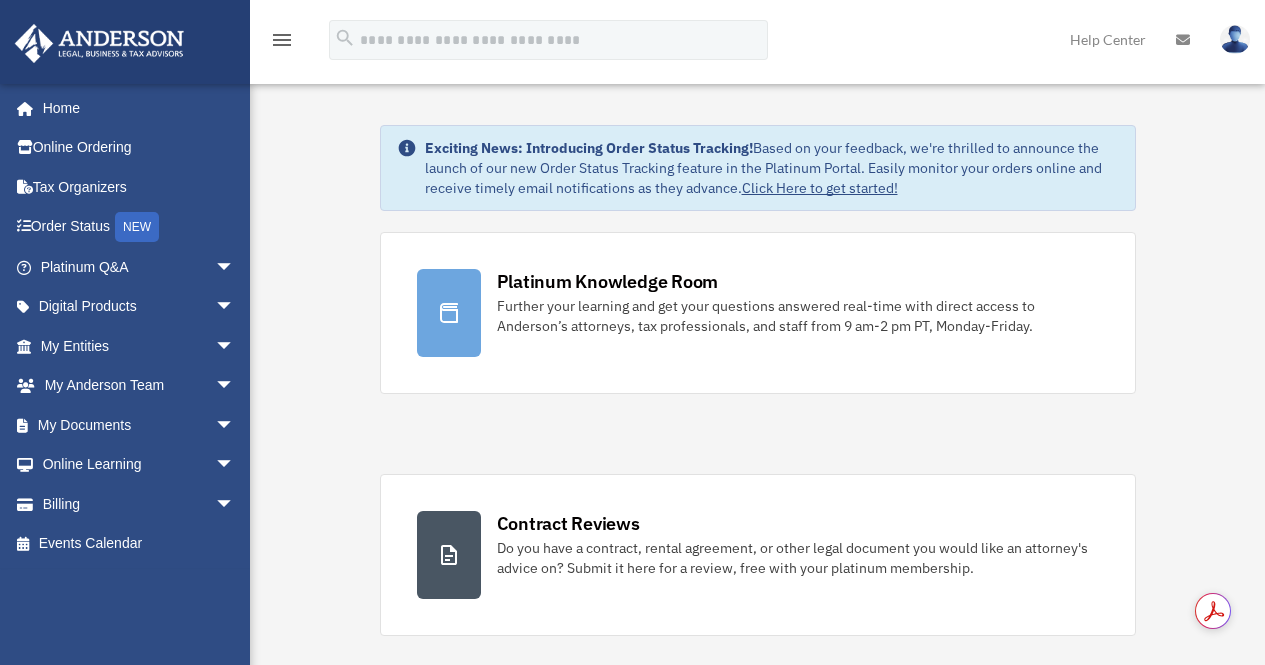 scroll, scrollTop: 0, scrollLeft: 0, axis: both 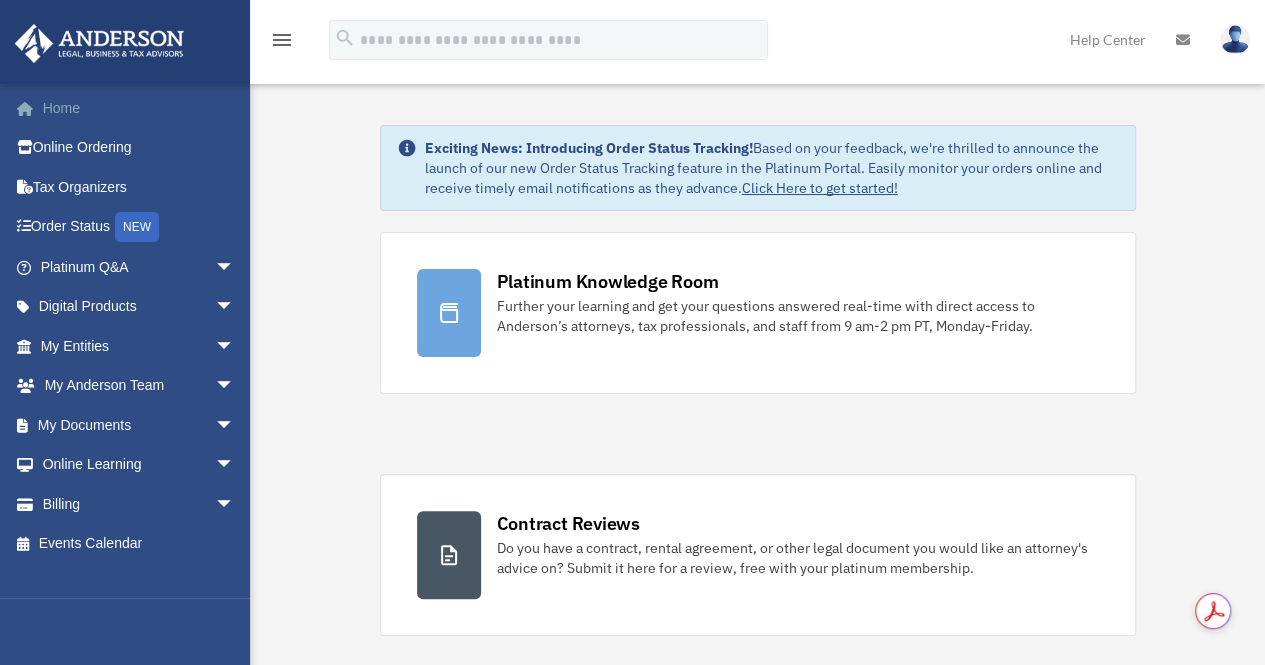 click on "Home" at bounding box center (139, 108) 